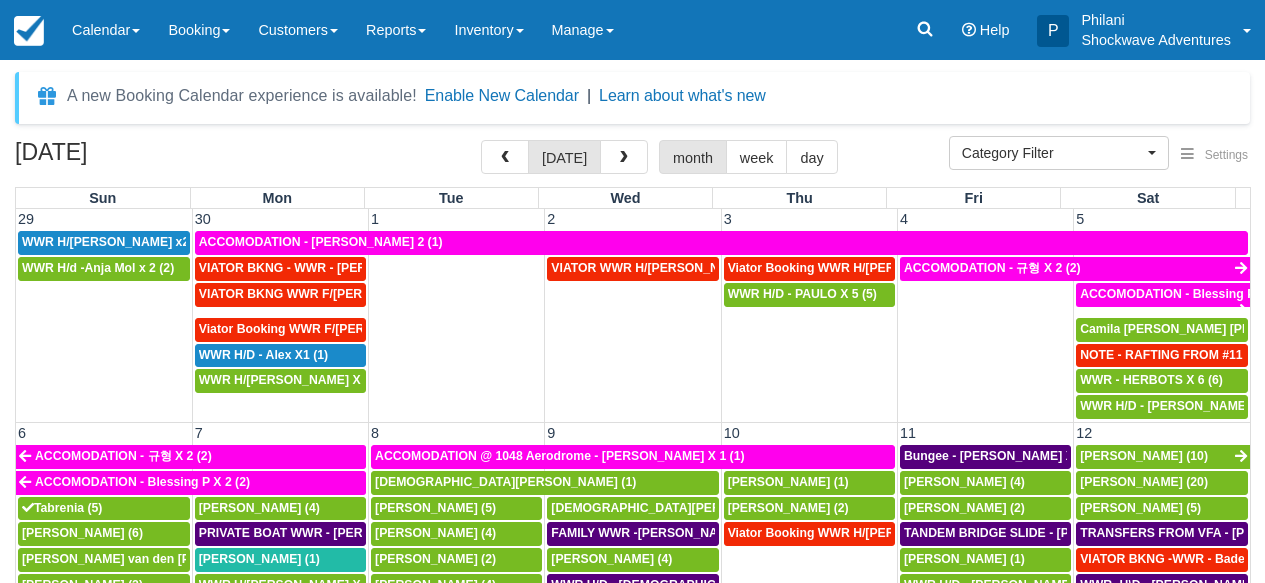 select 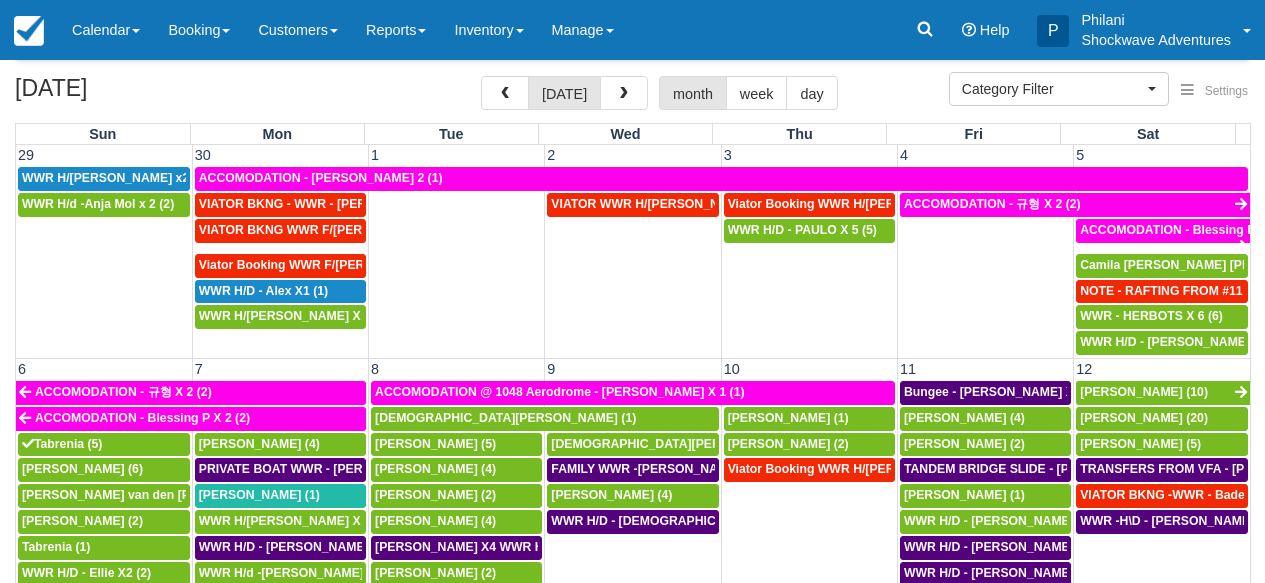 scroll, scrollTop: 720, scrollLeft: 0, axis: vertical 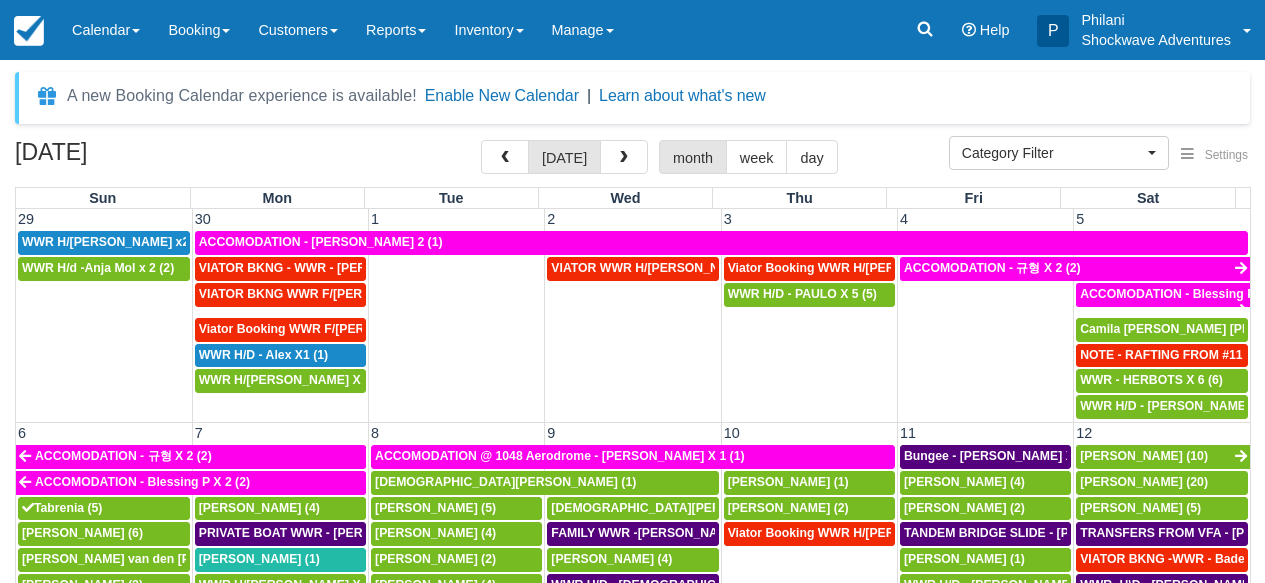 select 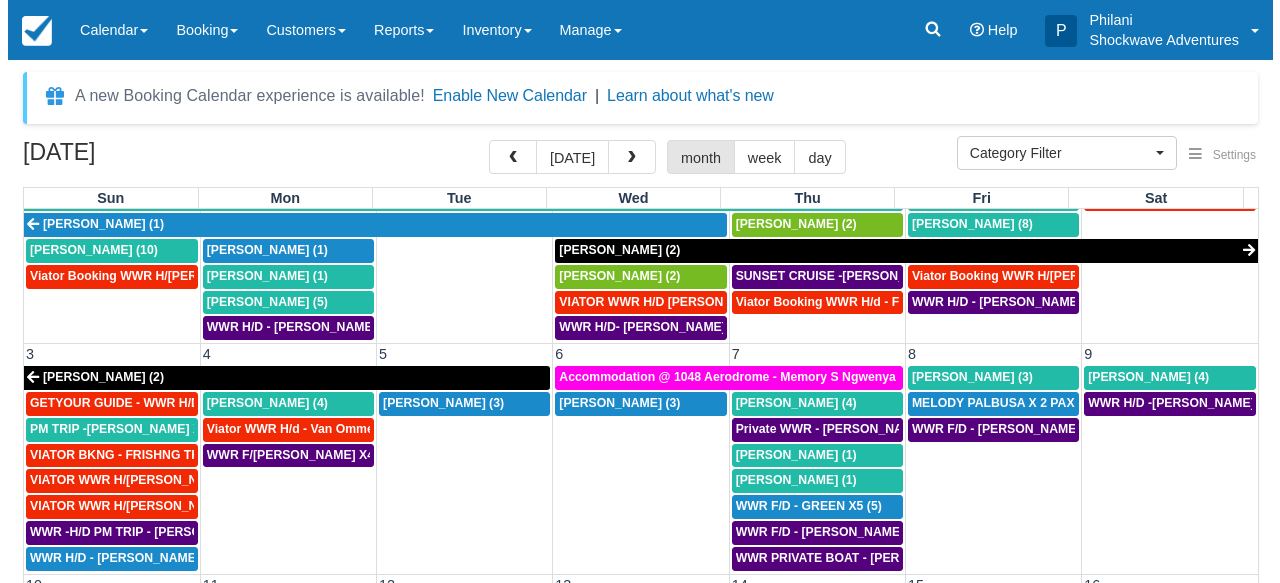 scroll, scrollTop: 54, scrollLeft: 0, axis: vertical 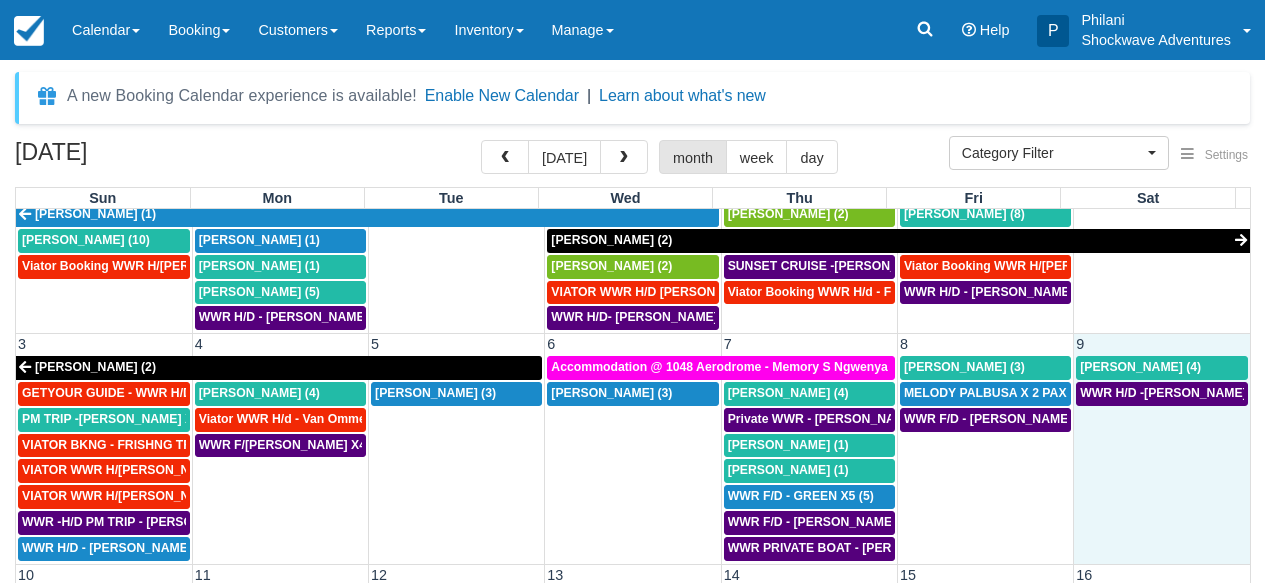 click on "WWR H/D -David   Stephen (4)" at bounding box center [1162, 471] 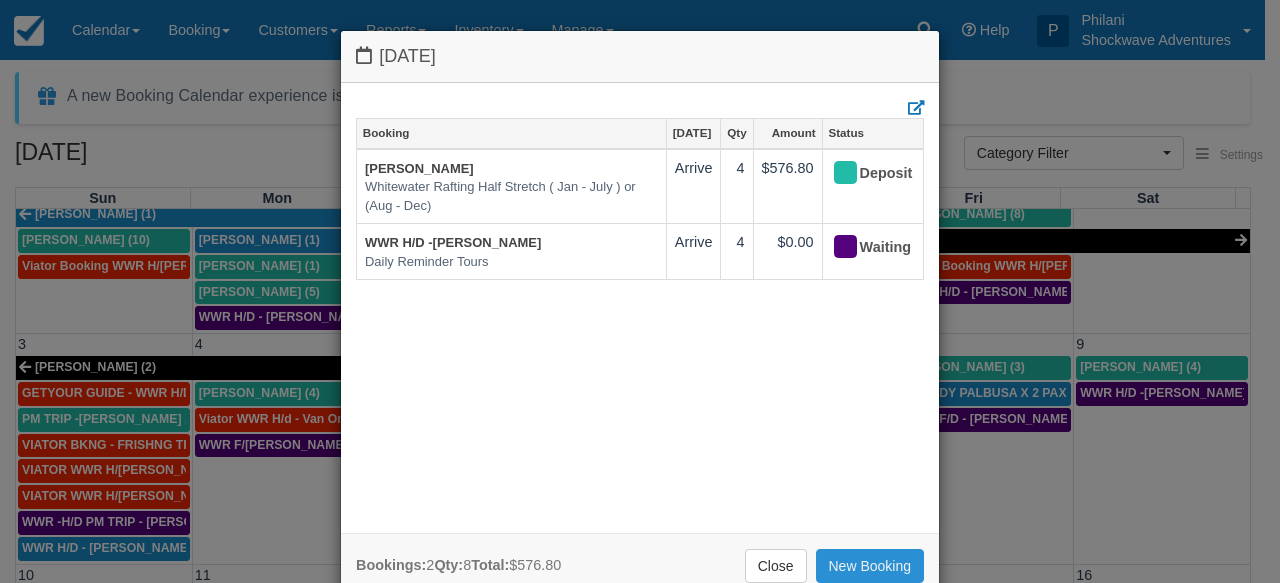 click on "New Booking" at bounding box center (870, 566) 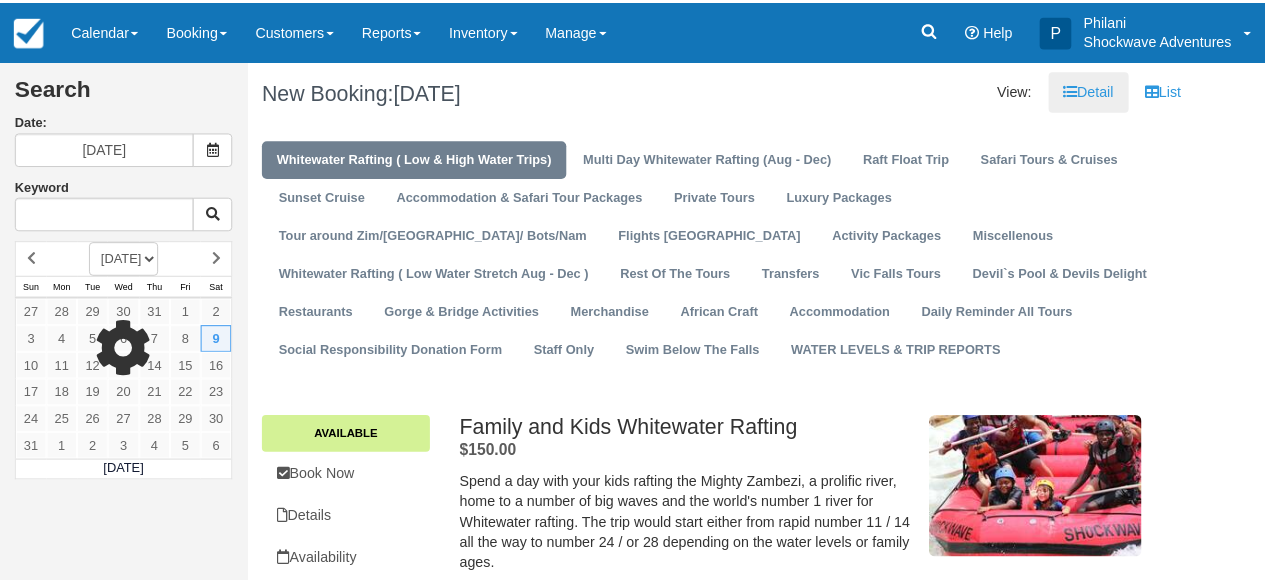 scroll, scrollTop: 0, scrollLeft: 0, axis: both 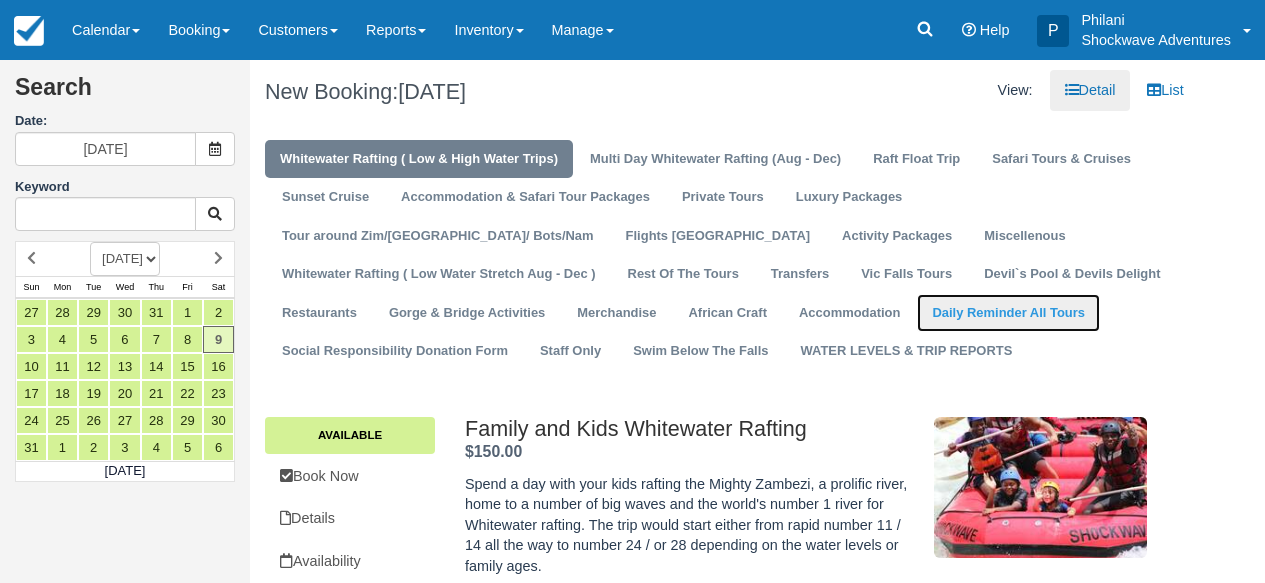 click on "Daily Reminder All Tours" at bounding box center (1008, 313) 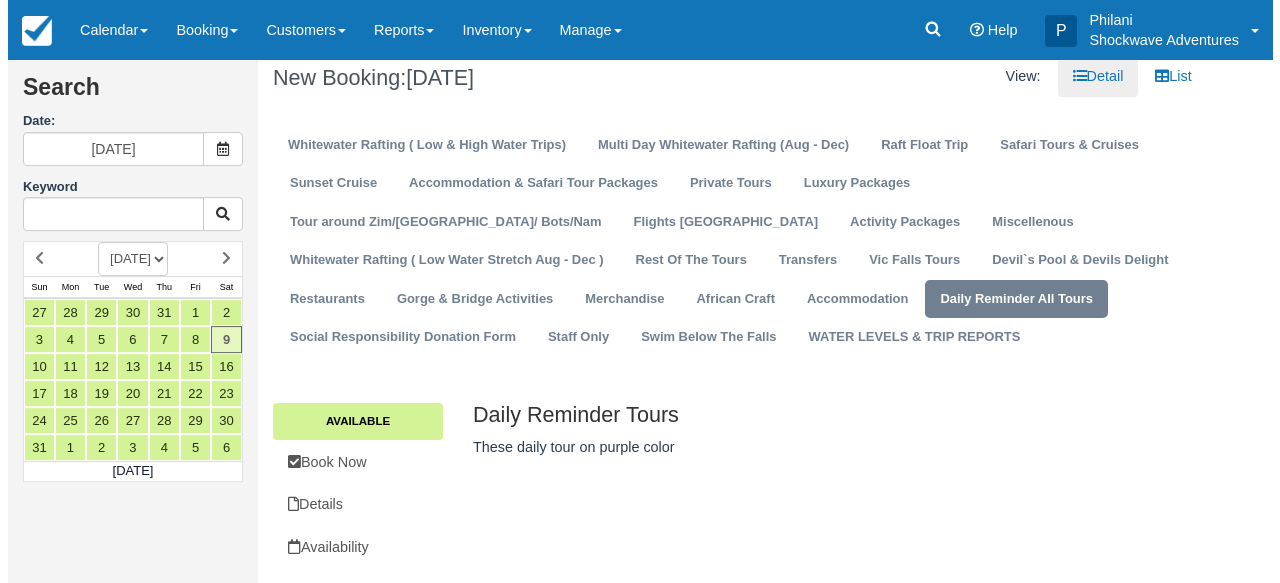 scroll, scrollTop: 21, scrollLeft: 0, axis: vertical 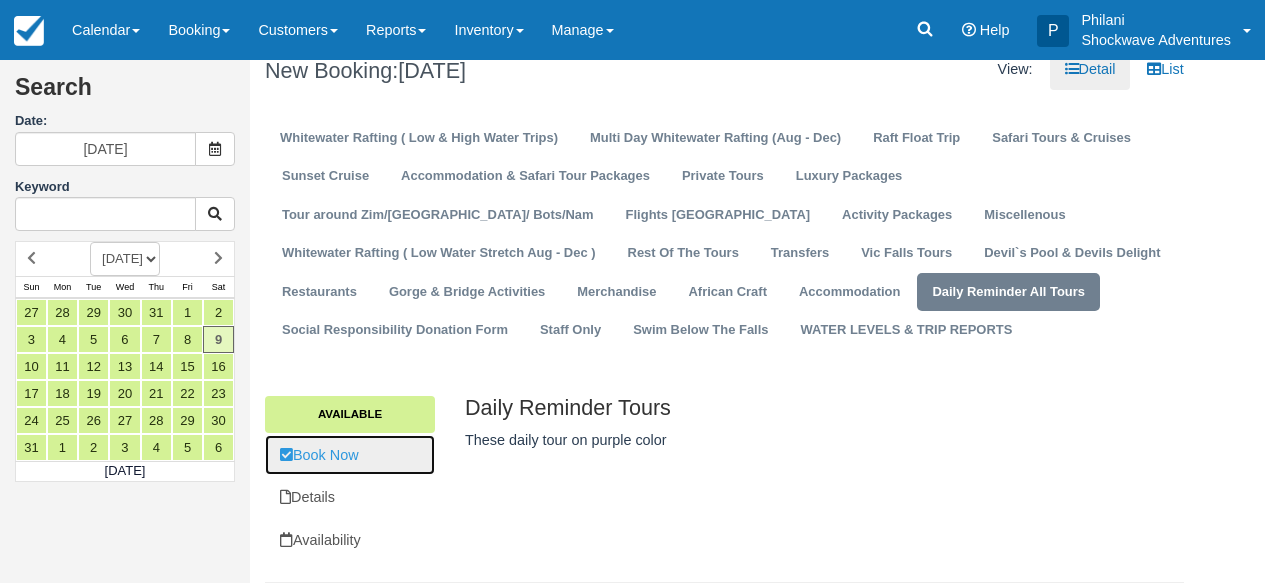 click on "Book Now" at bounding box center [350, 455] 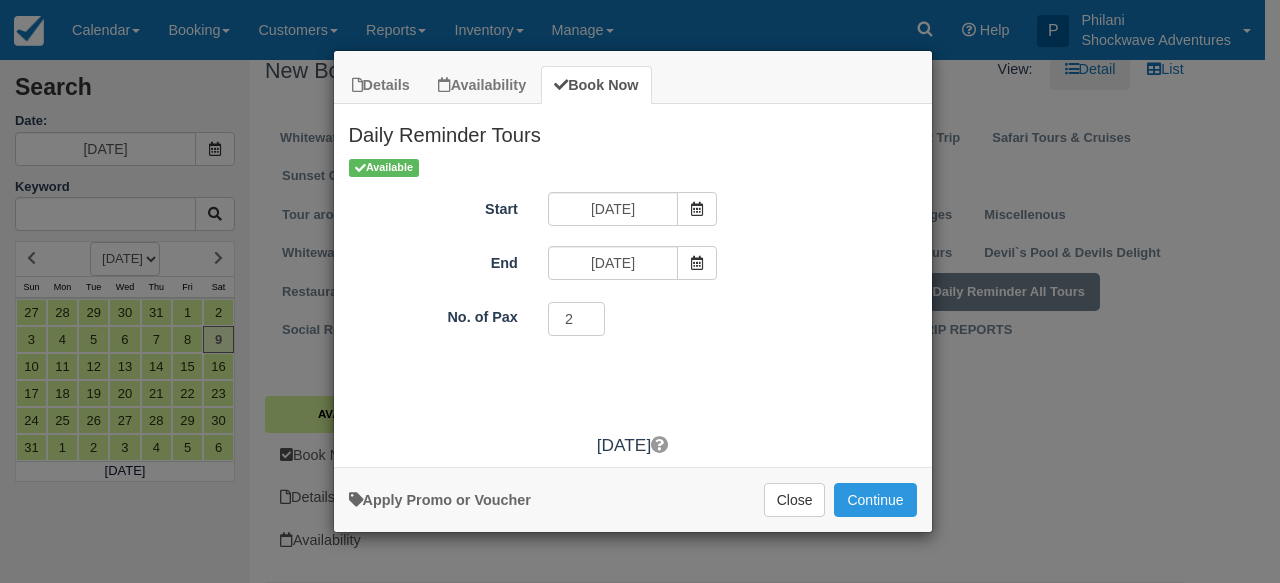 click on "2" at bounding box center [577, 319] 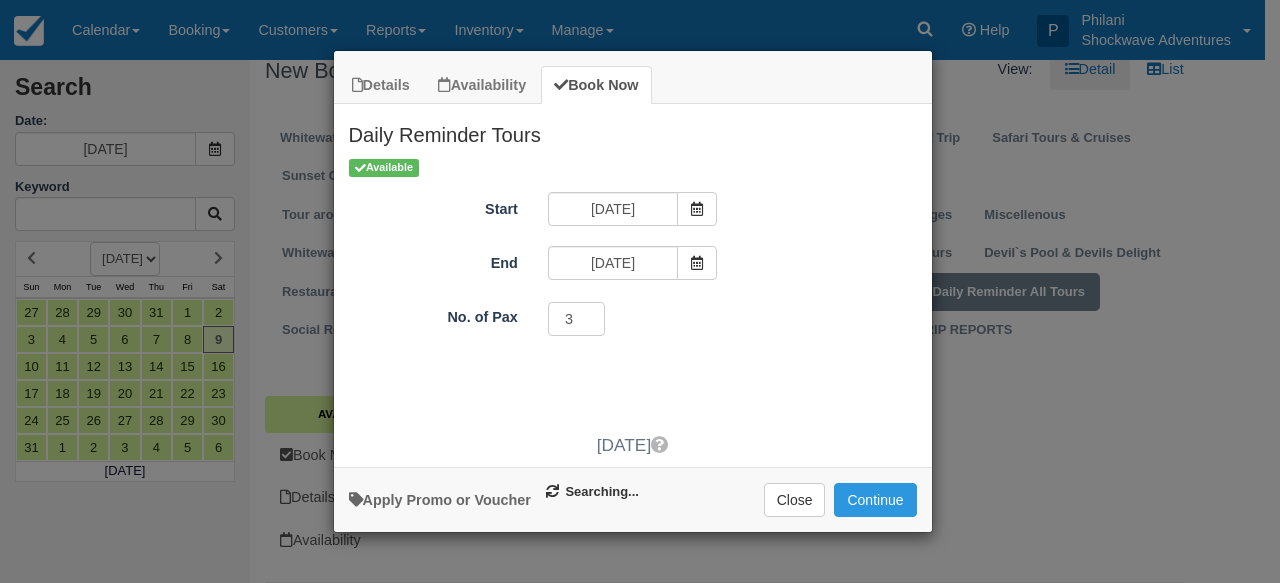 type on "3" 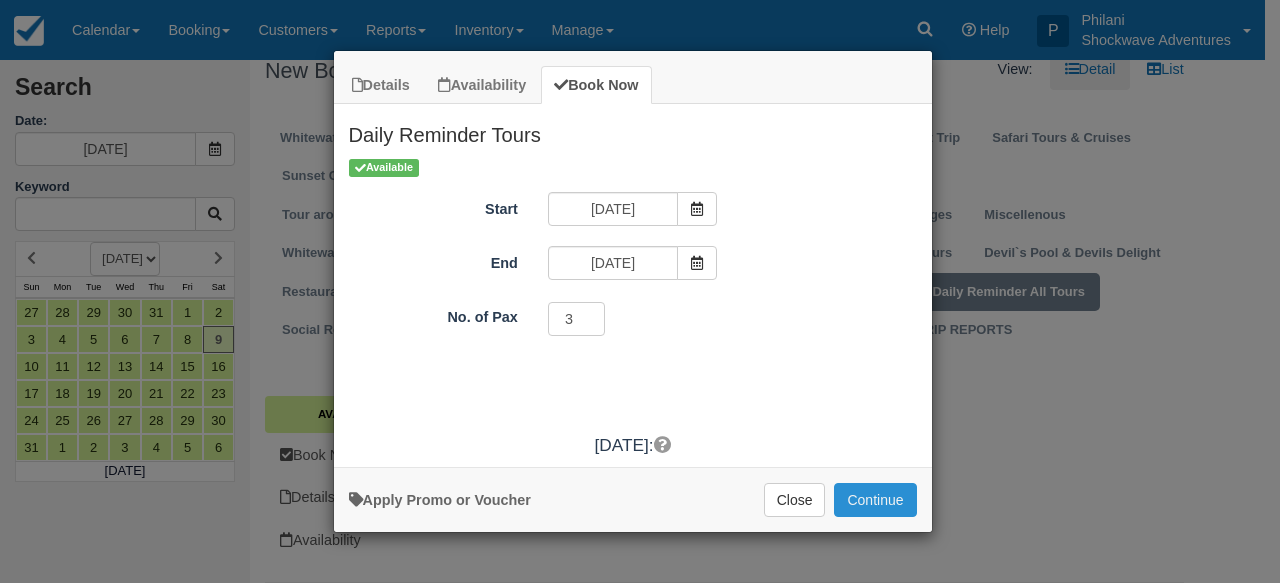 click on "Continue" at bounding box center (875, 500) 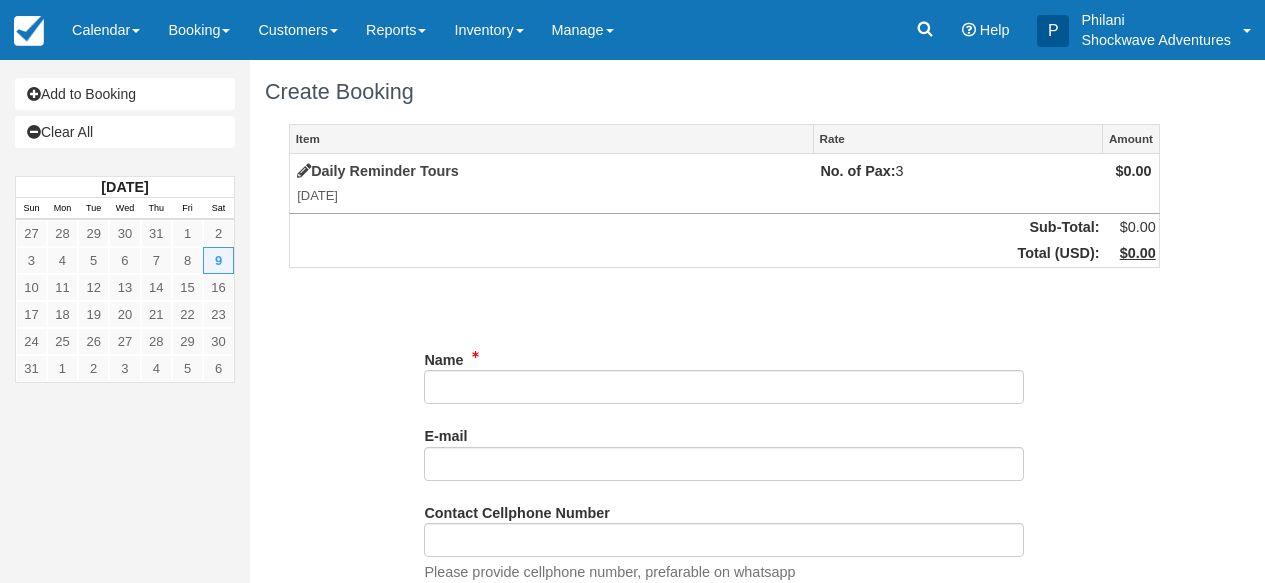 scroll, scrollTop: 0, scrollLeft: 0, axis: both 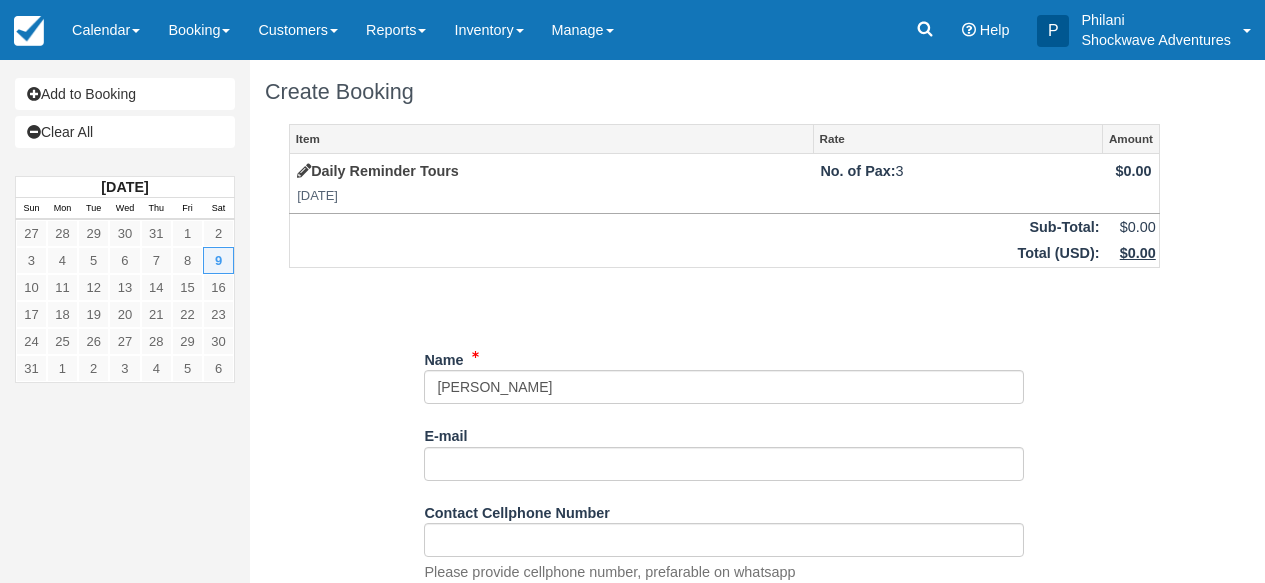 click on "Name" at bounding box center (724, 387) 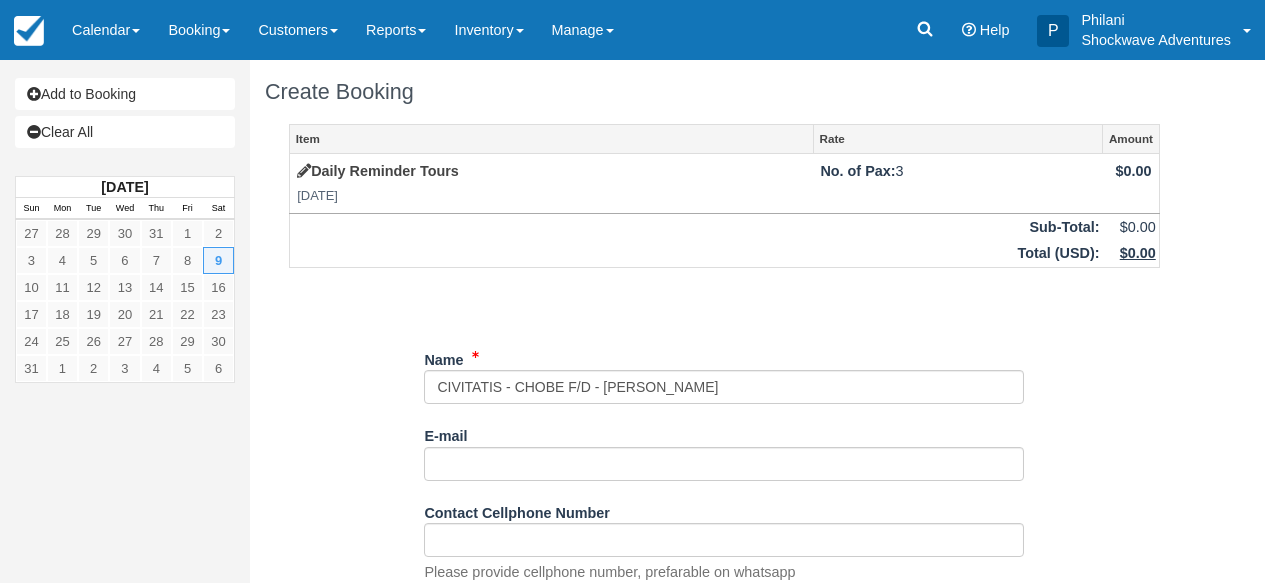 click on "Name" at bounding box center [724, 387] 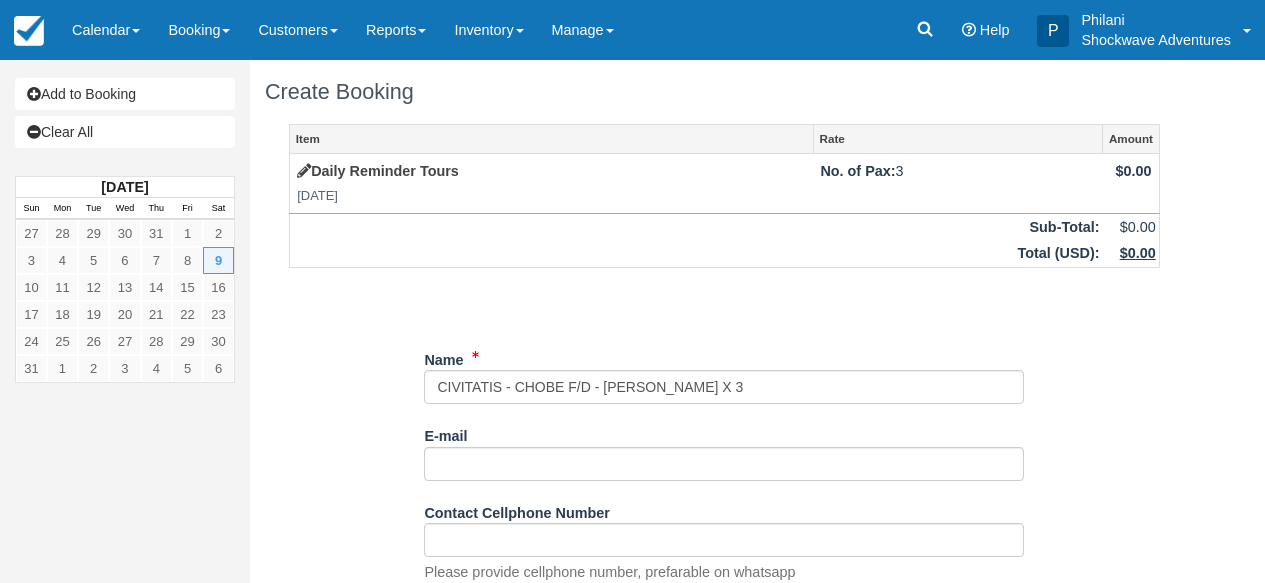 scroll, scrollTop: 451, scrollLeft: 0, axis: vertical 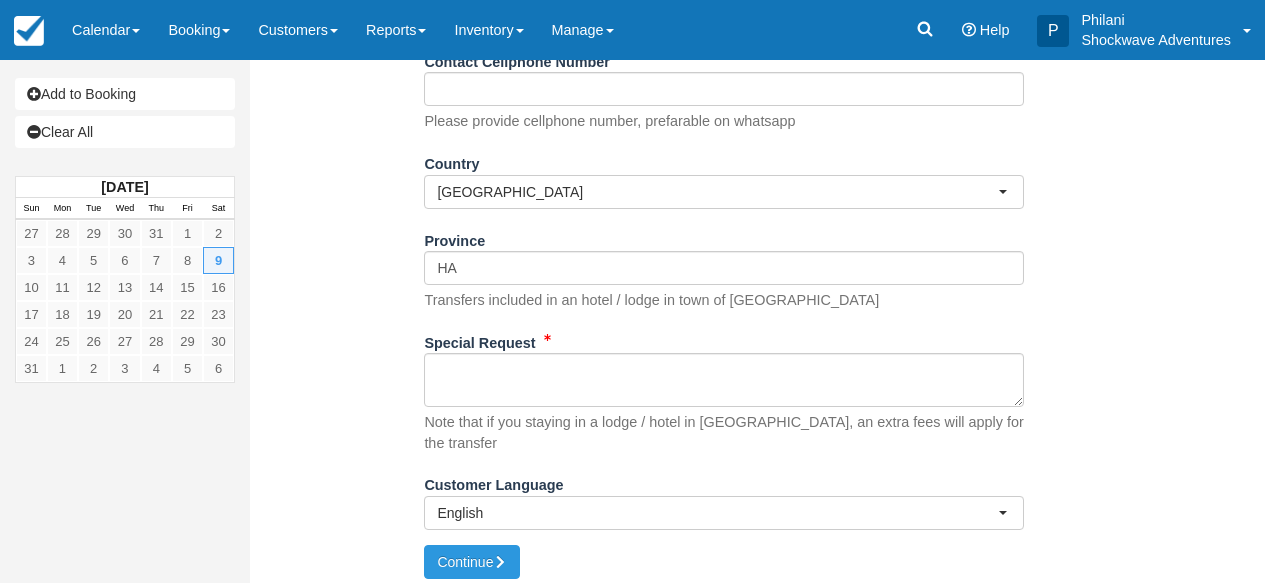 type on "CIVITATIS - CHOBE F/D - Antonio Edson X 3" 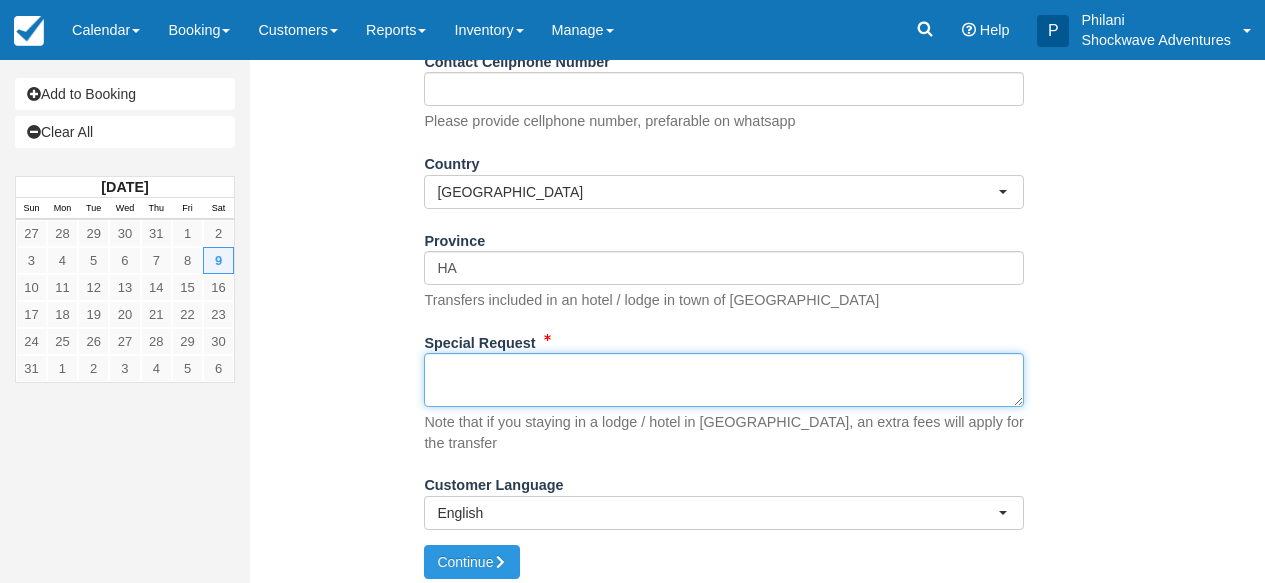 click on "Special Request" at bounding box center [724, 380] 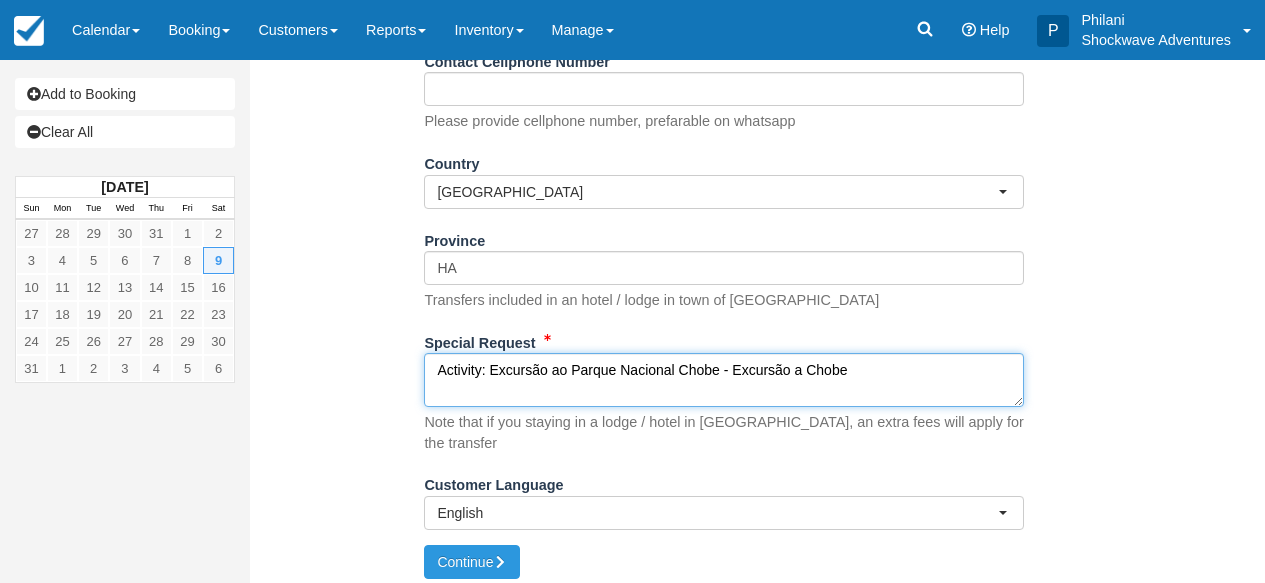 scroll, scrollTop: 752, scrollLeft: 0, axis: vertical 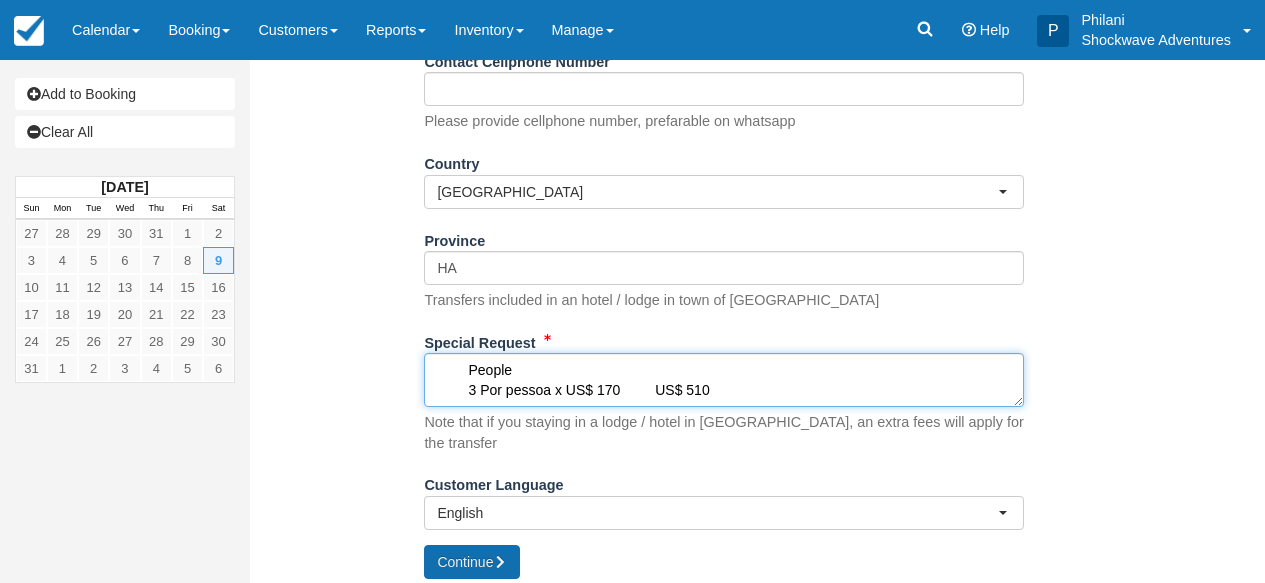 type on "Activity: Excursão ao Parque Nacional Chobe - Excursão a Chobe
Reservation number: 32394900
City: Victoria Falls
Language: Inglês
Internal code: Chobe Safari
Date: Saturday, august 9, 2025
Hour: 7:00 (7:00 am)
Pickup point: Lokuthula Lodges - Stand 471 Squire Cummings Ave, Victoria Falls, Zimbábue
People
3 Por pessoa x US$ 170 	US$ 510" 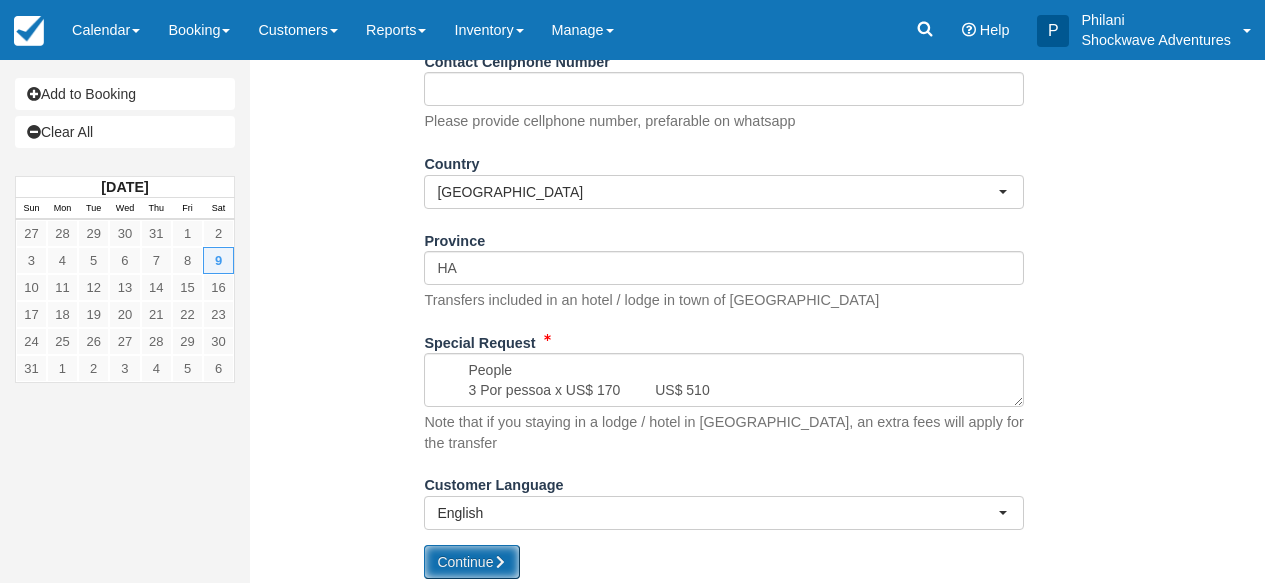click on "Continue" at bounding box center (472, 562) 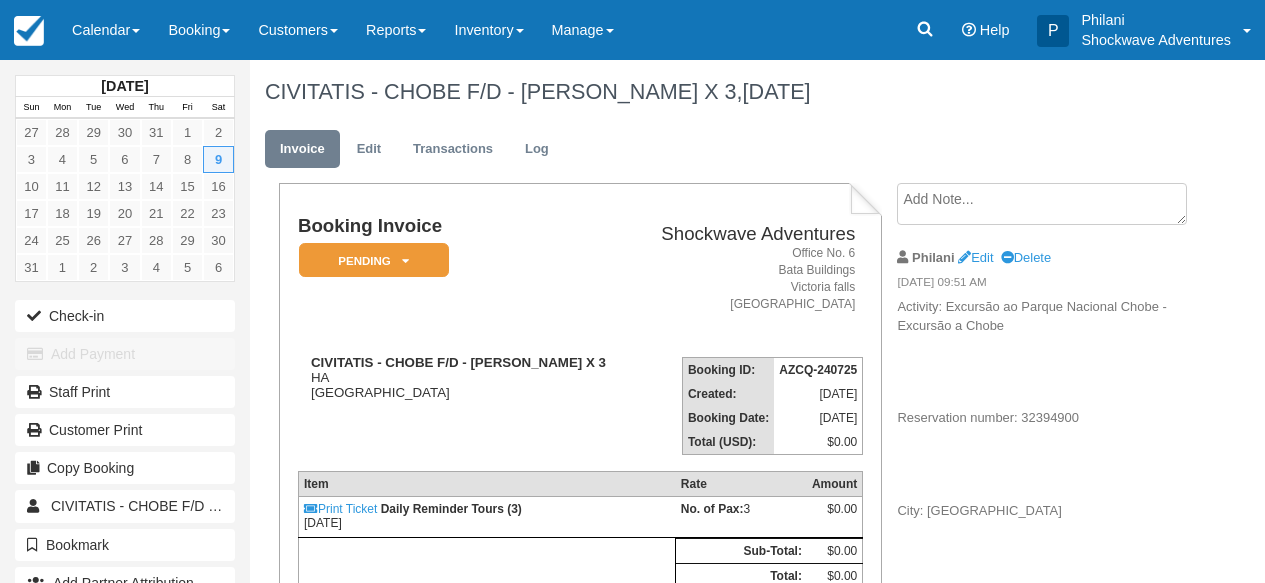 scroll, scrollTop: 0, scrollLeft: 0, axis: both 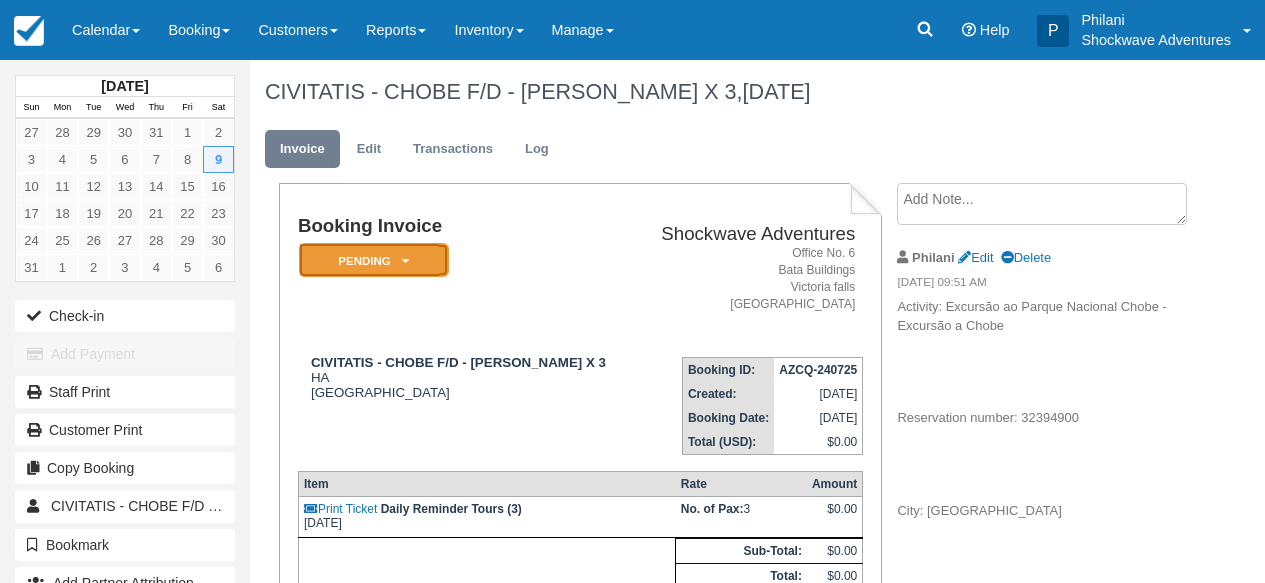 click on "Pending" at bounding box center (374, 260) 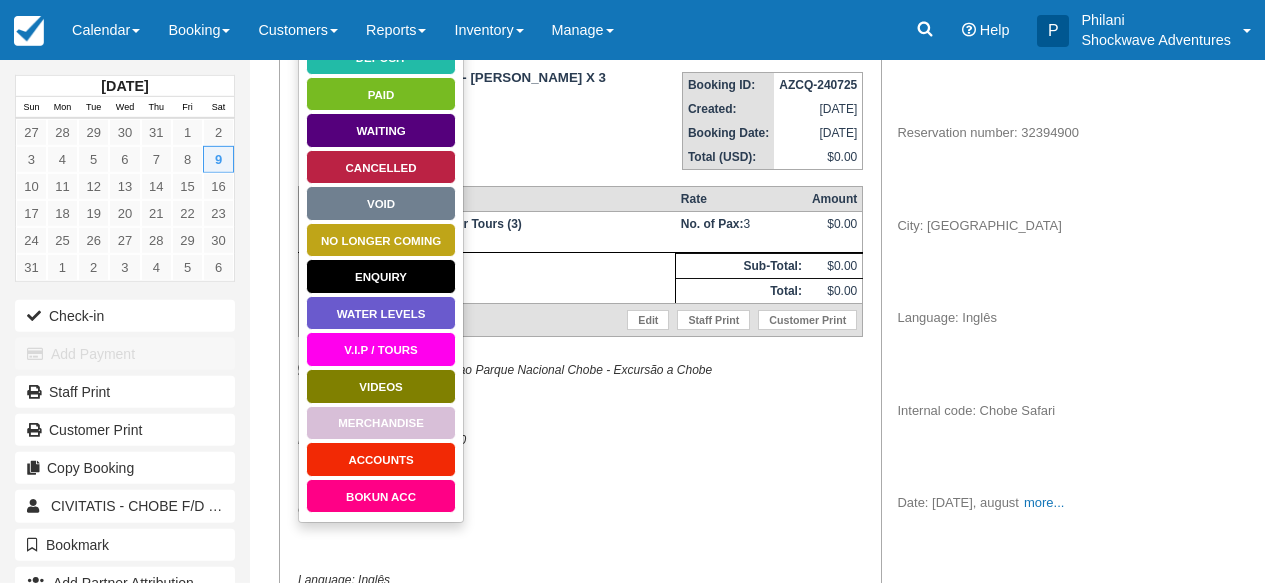 scroll, scrollTop: 288, scrollLeft: 0, axis: vertical 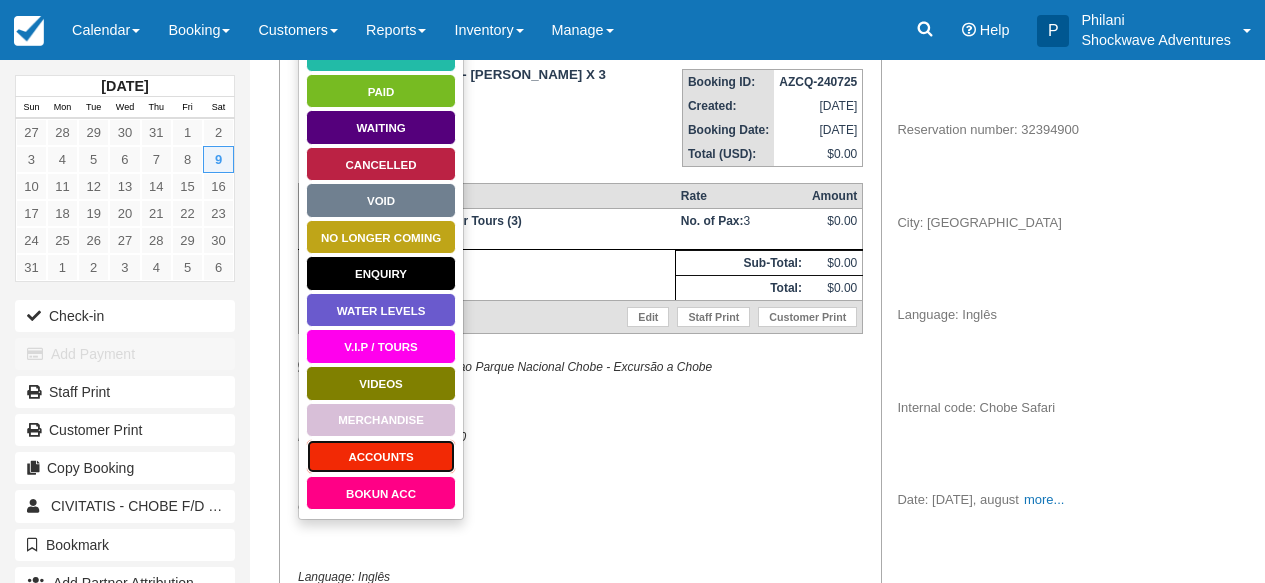 click on "ACCOUNTS" at bounding box center [381, 456] 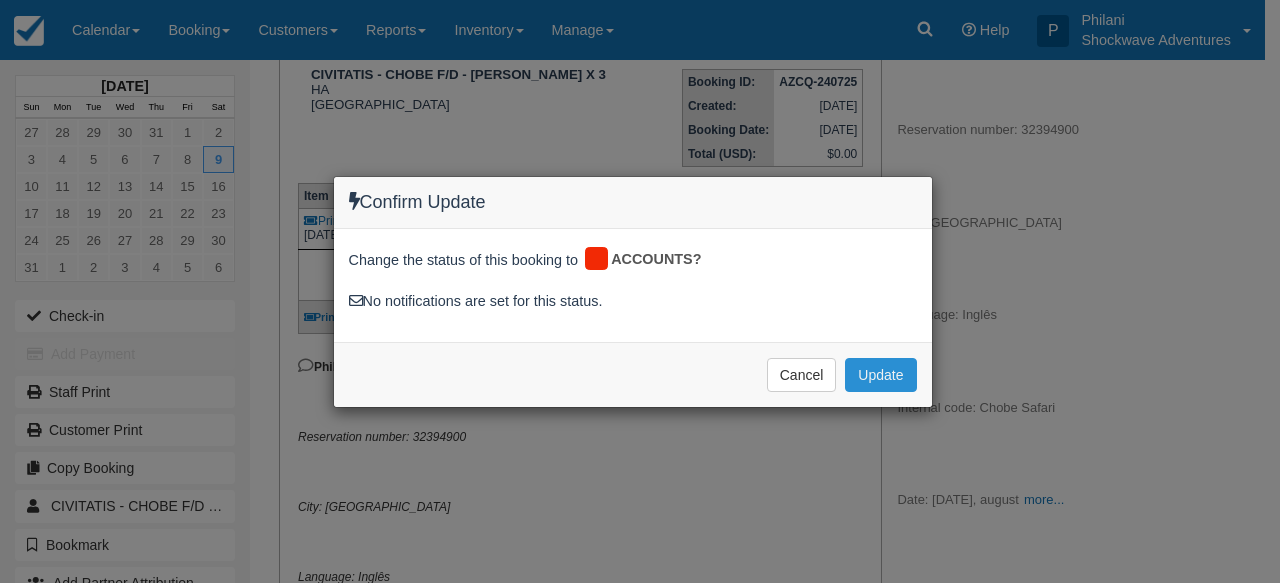 click on "Update" at bounding box center (880, 375) 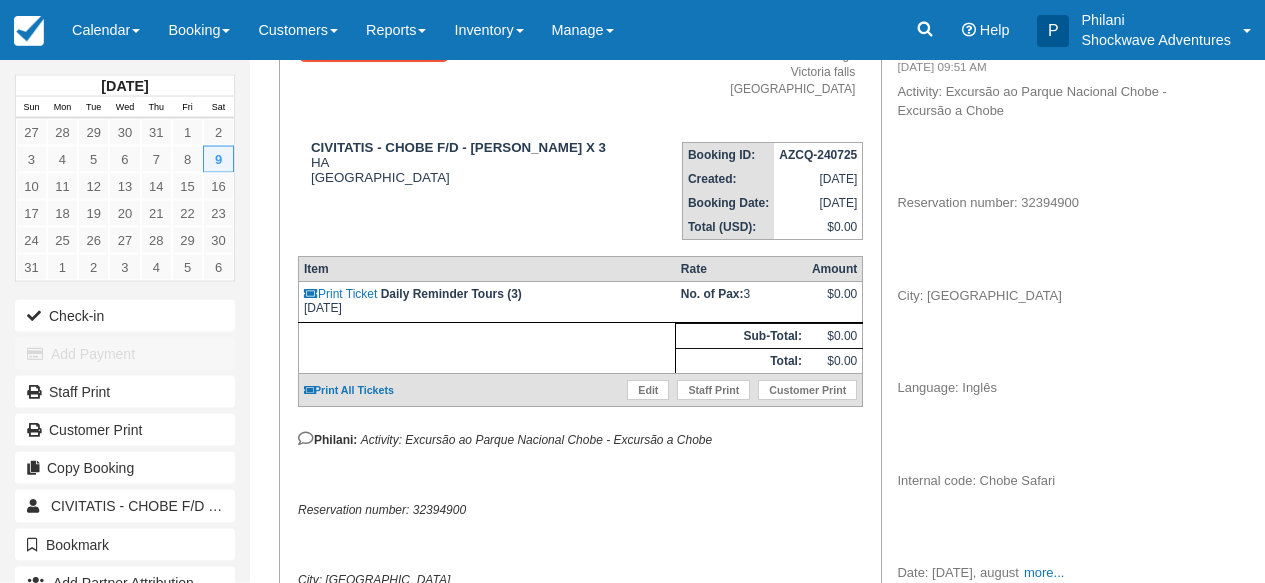 scroll, scrollTop: 32, scrollLeft: 0, axis: vertical 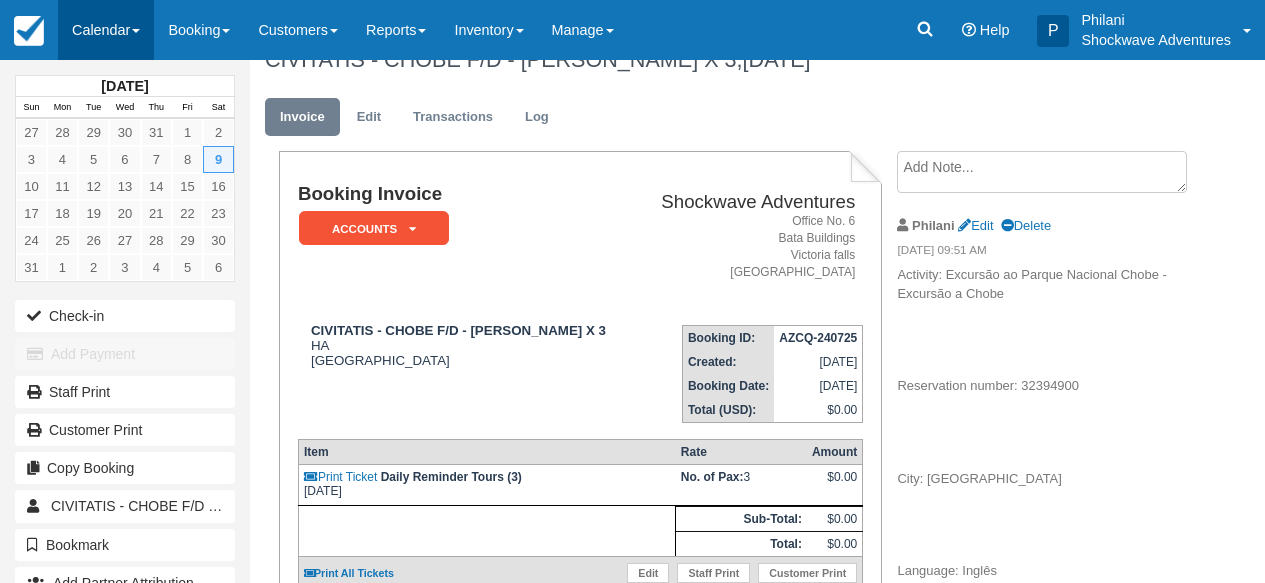 click on "Calendar" at bounding box center (106, 30) 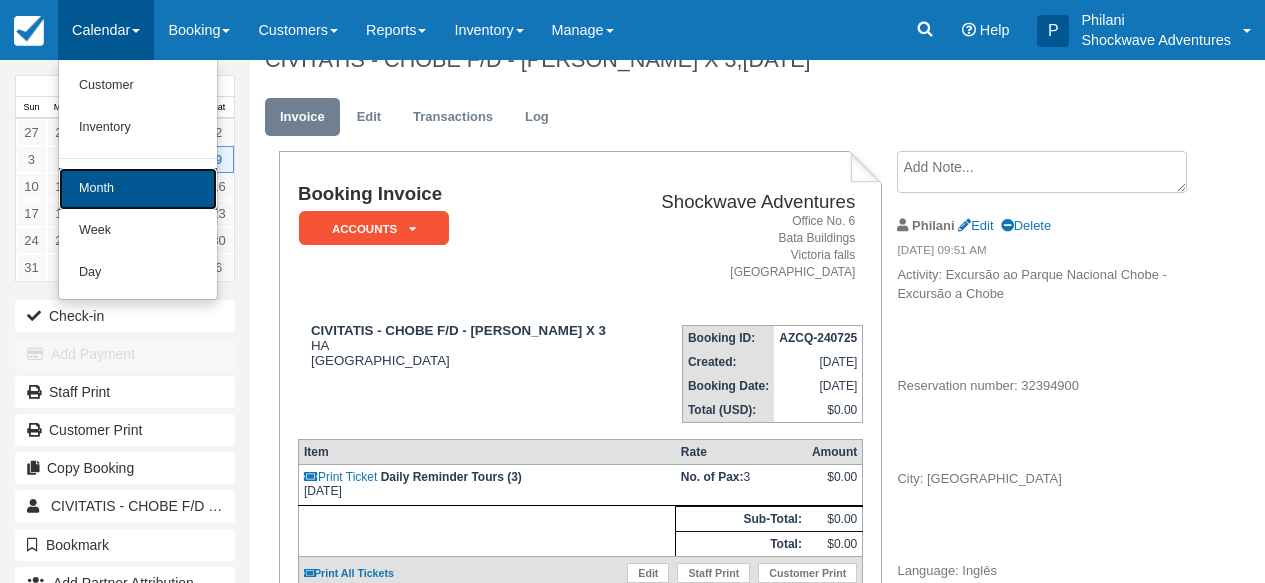 click on "Month" at bounding box center [138, 189] 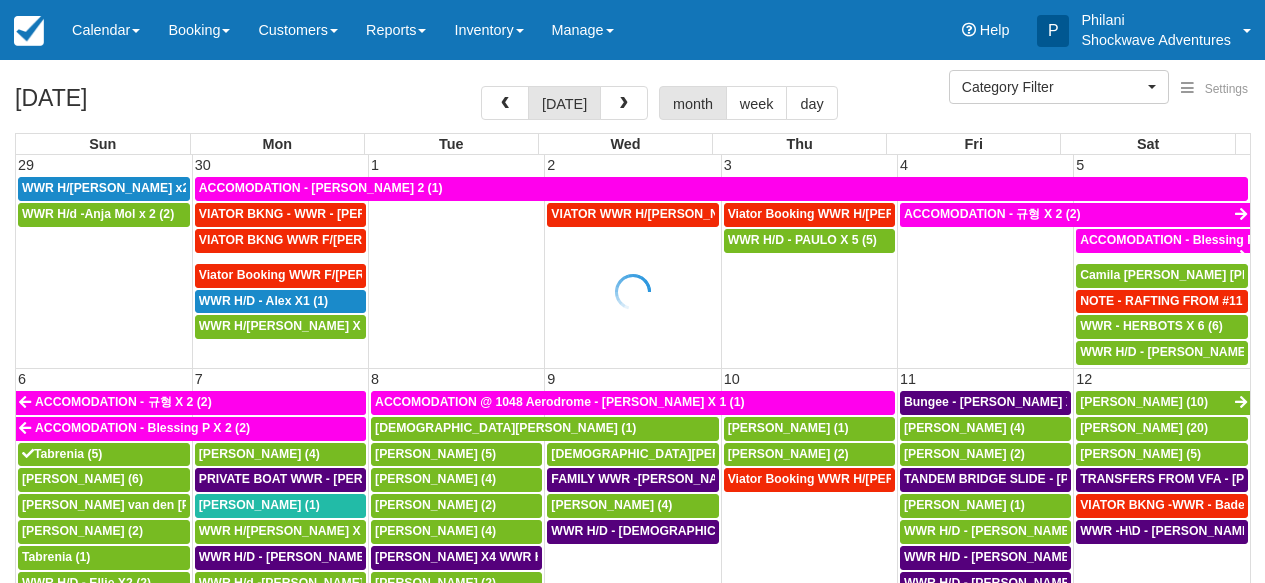 select 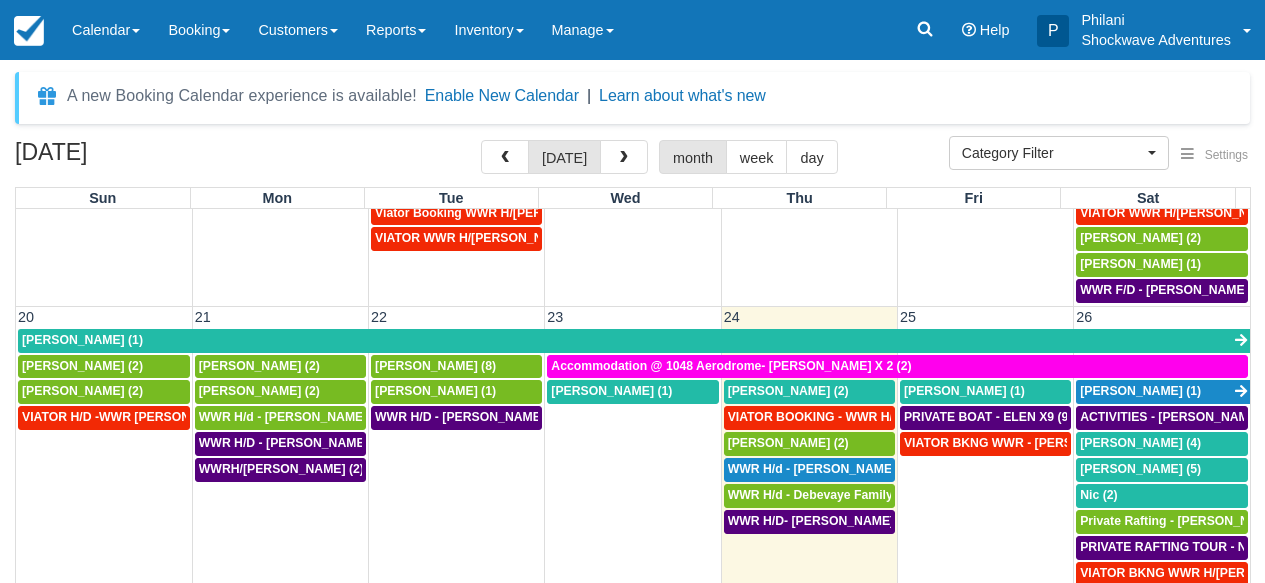 scroll, scrollTop: 738, scrollLeft: 0, axis: vertical 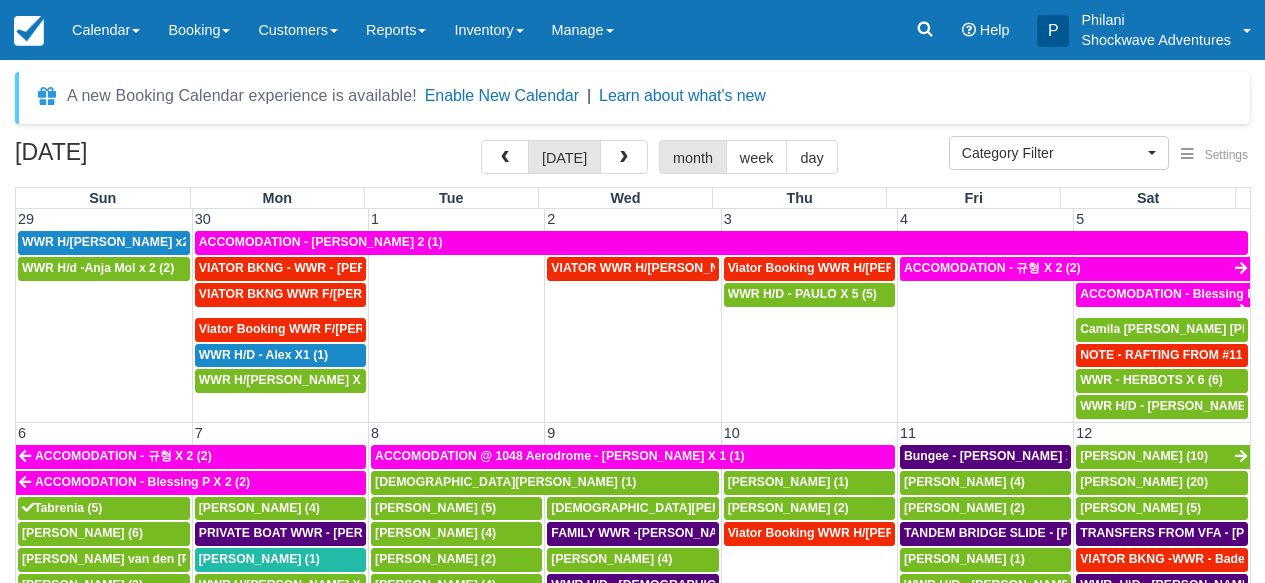 select 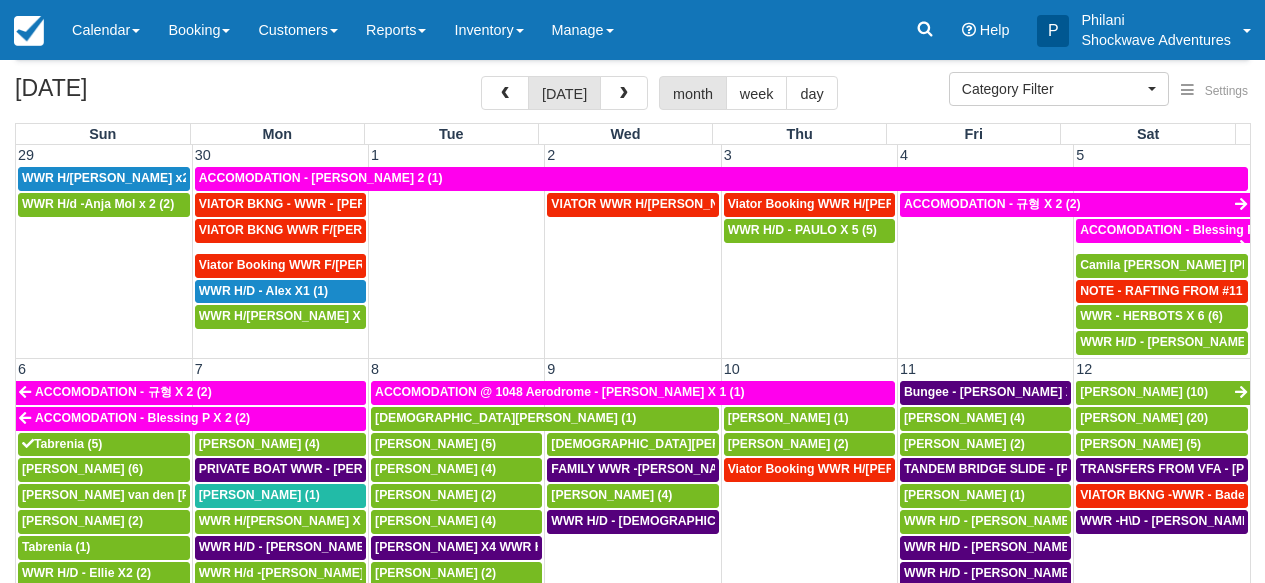 scroll, scrollTop: 64, scrollLeft: 0, axis: vertical 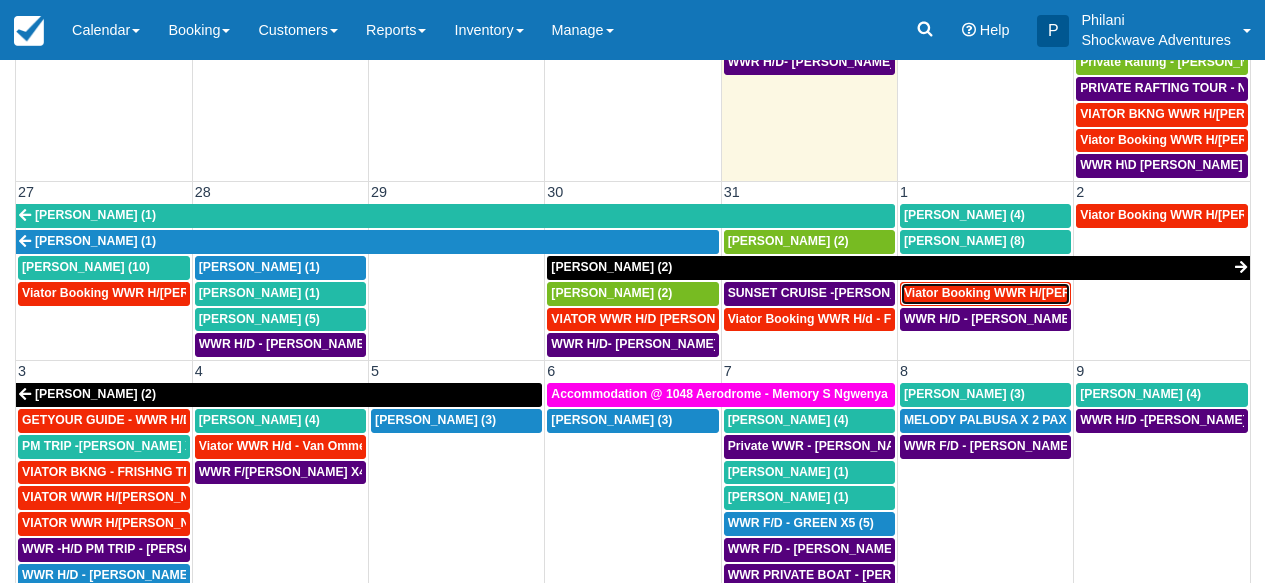 click on "Viator Booking WWR H/[PERSON_NAME] 2 (2)" at bounding box center (1038, 293) 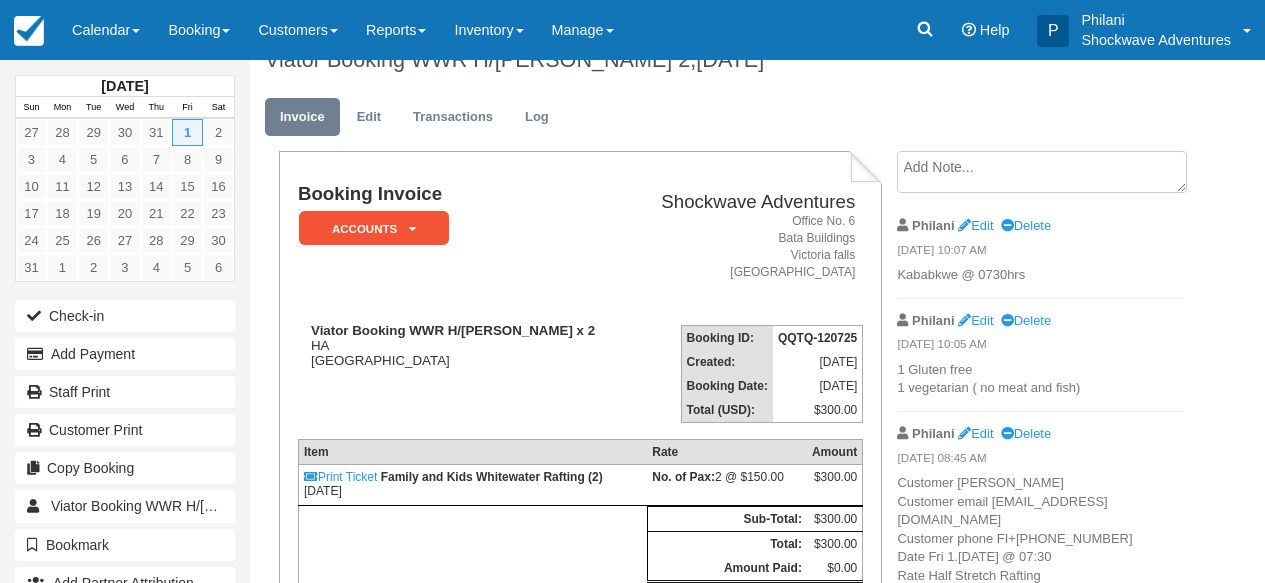 scroll, scrollTop: 32, scrollLeft: 0, axis: vertical 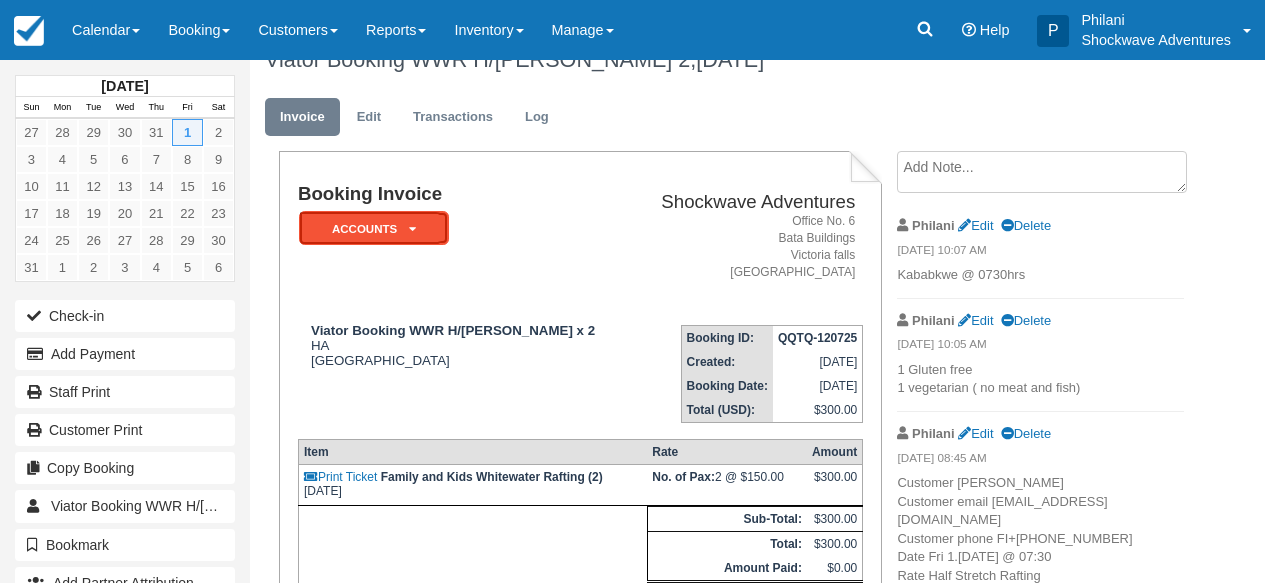 drag, startPoint x: 0, startPoint y: 0, endPoint x: 362, endPoint y: 231, distance: 429.42404 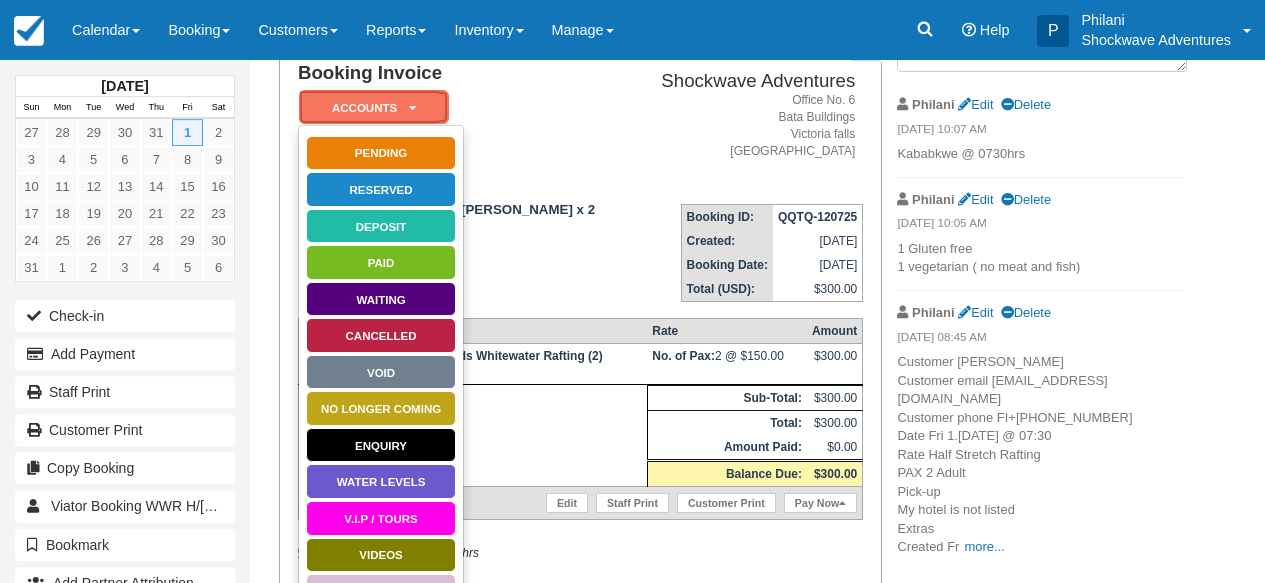 scroll, scrollTop: 160, scrollLeft: 0, axis: vertical 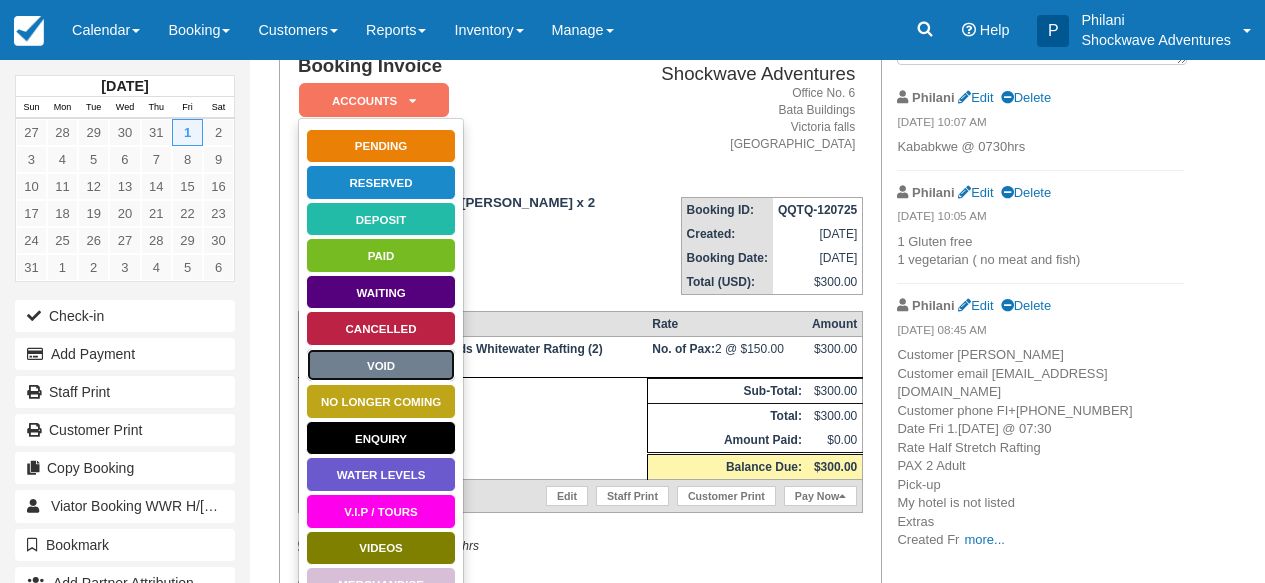 click on "Void" at bounding box center (381, 365) 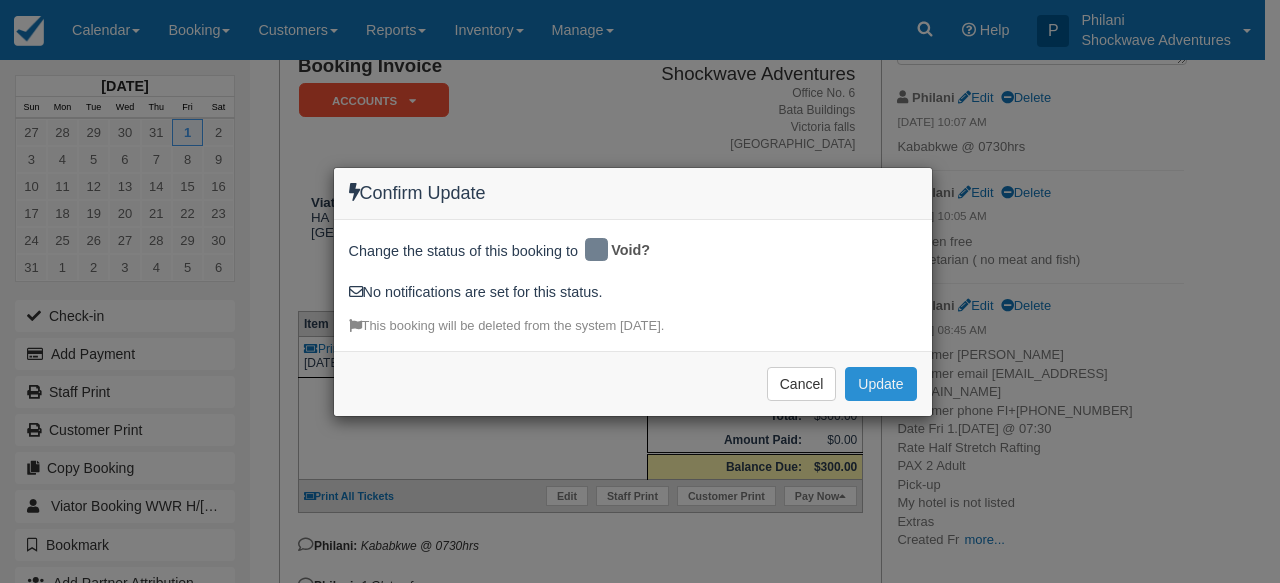 click on "Update" at bounding box center (880, 384) 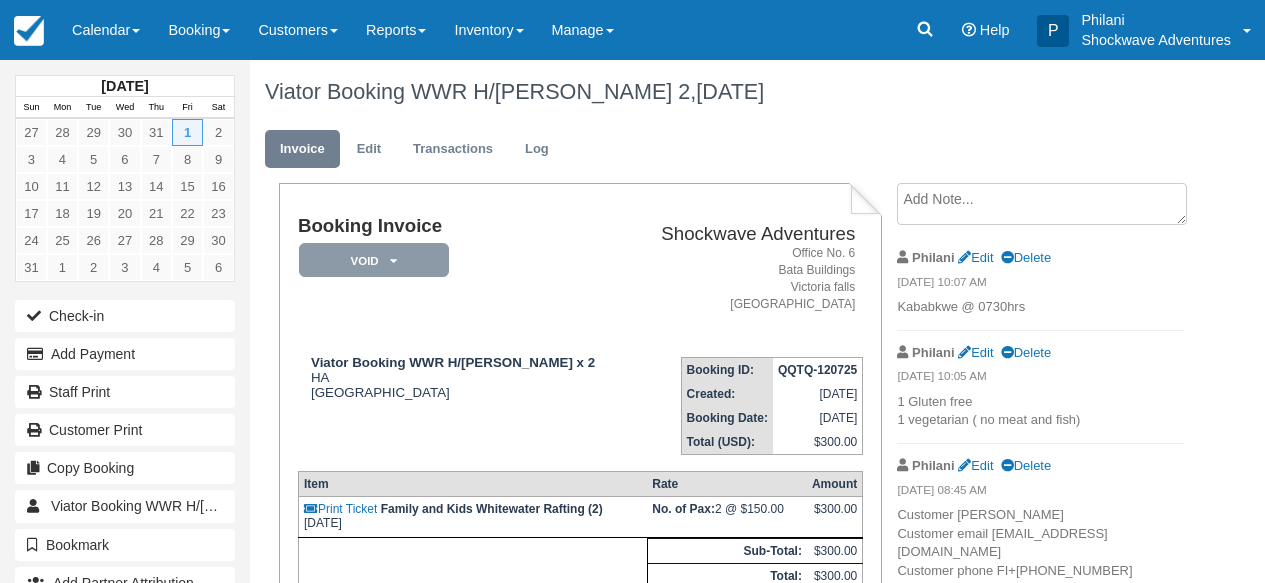 scroll, scrollTop: 160, scrollLeft: 0, axis: vertical 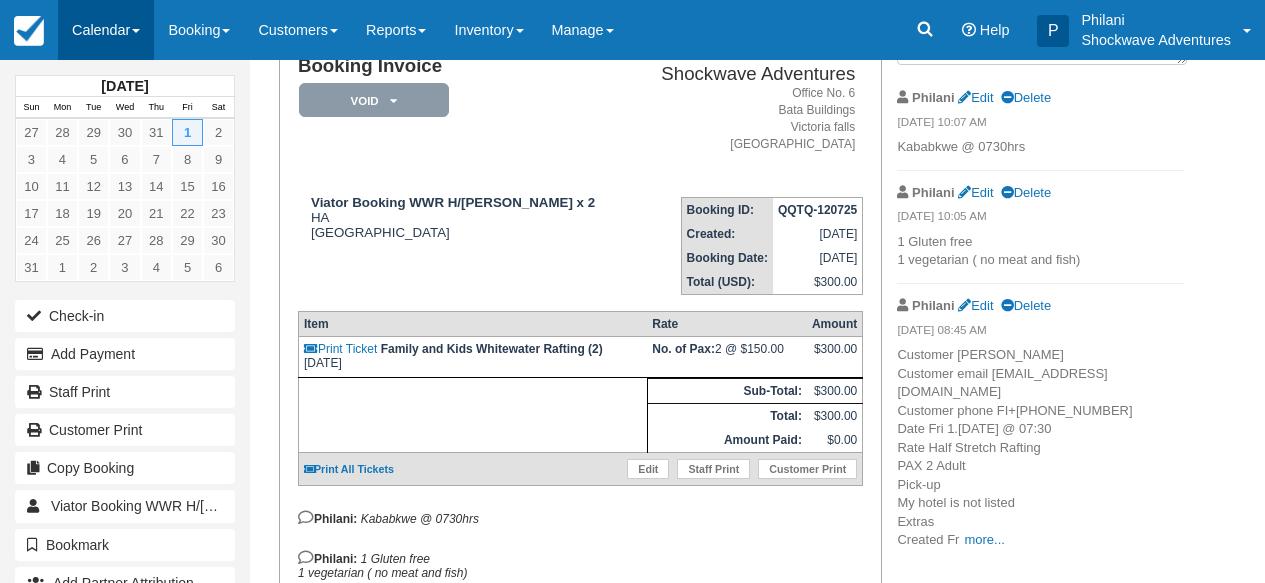 click on "Calendar" at bounding box center (106, 30) 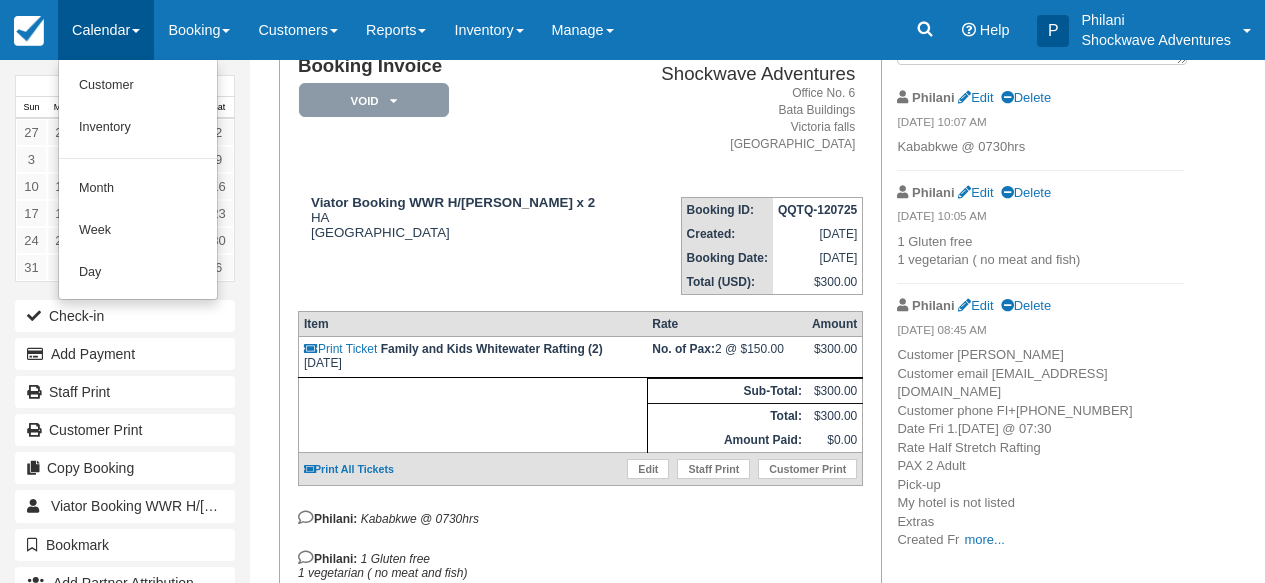 click on "Customer
Inventory
Month
Week
Day" at bounding box center [138, 180] 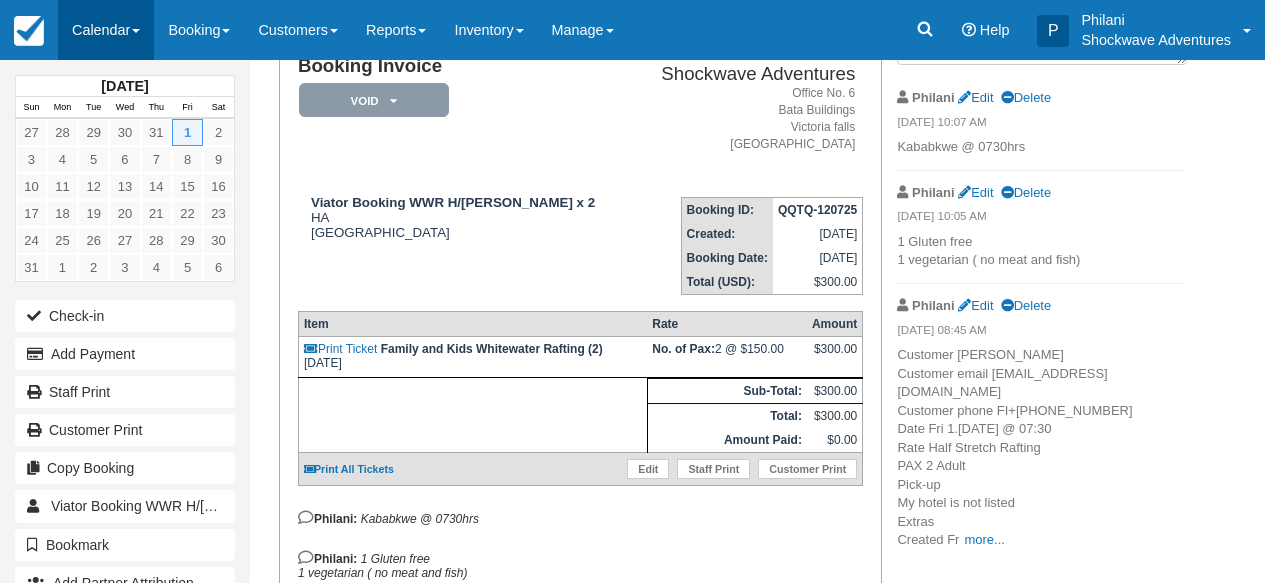 click on "Calendar" at bounding box center (106, 30) 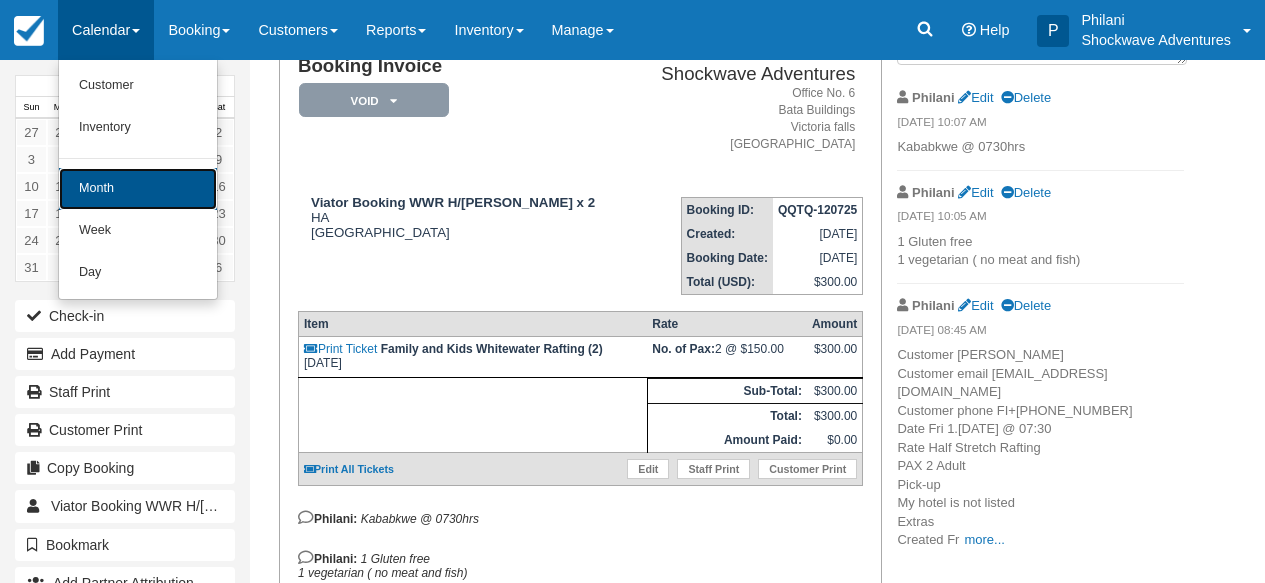 click on "Month" at bounding box center [138, 189] 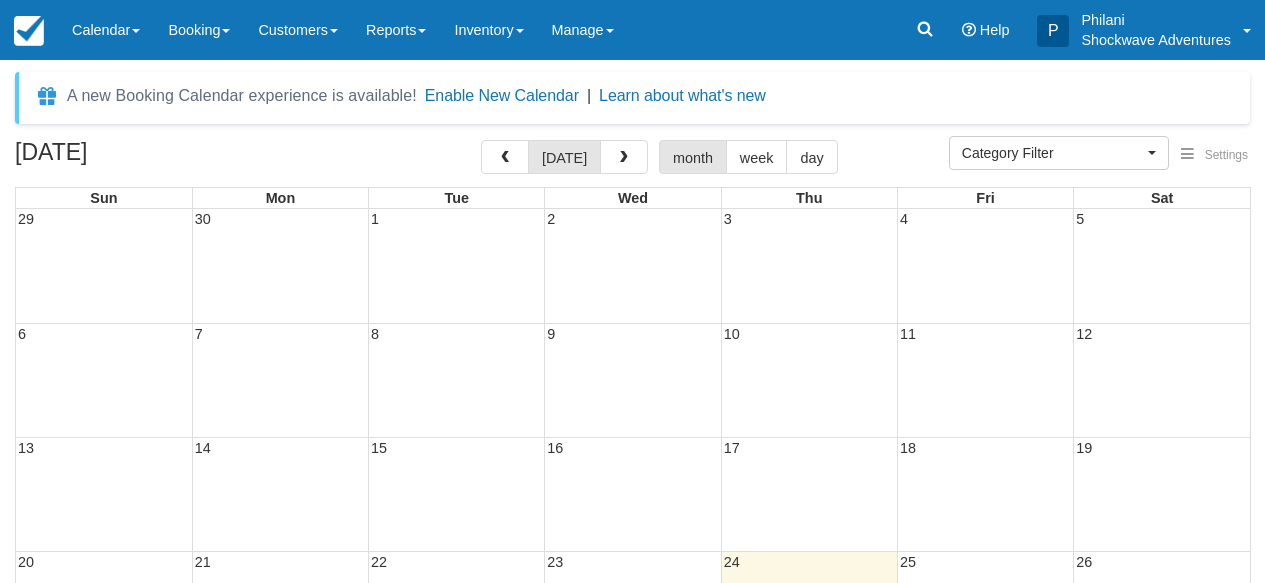 select 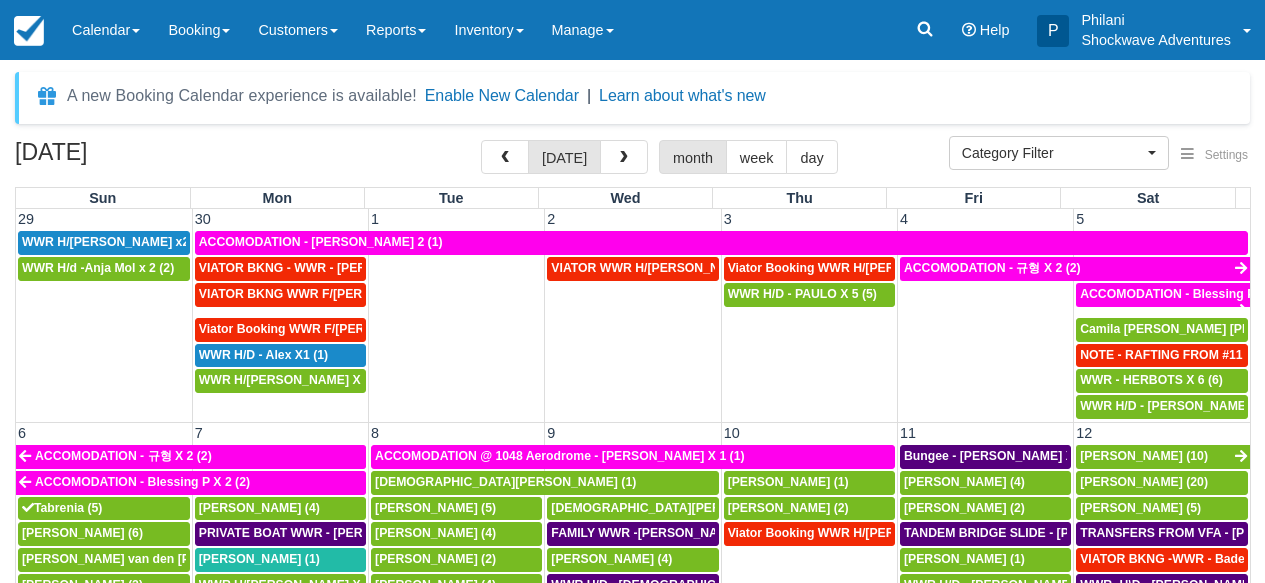 scroll, scrollTop: 0, scrollLeft: 0, axis: both 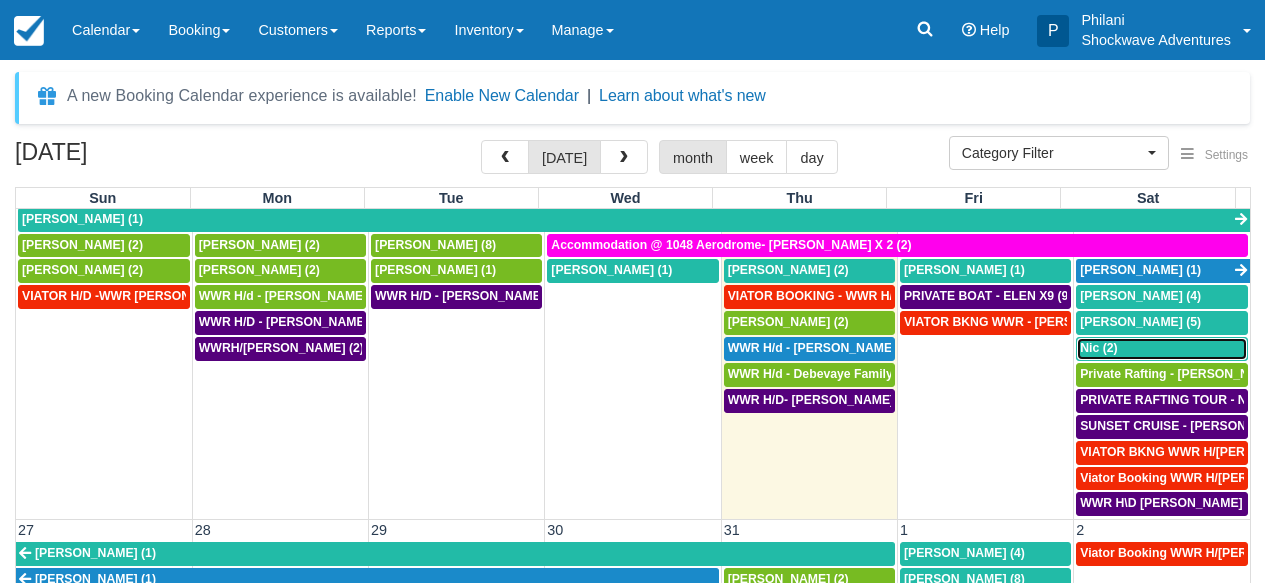 click on "Nic (2)" at bounding box center [1162, 349] 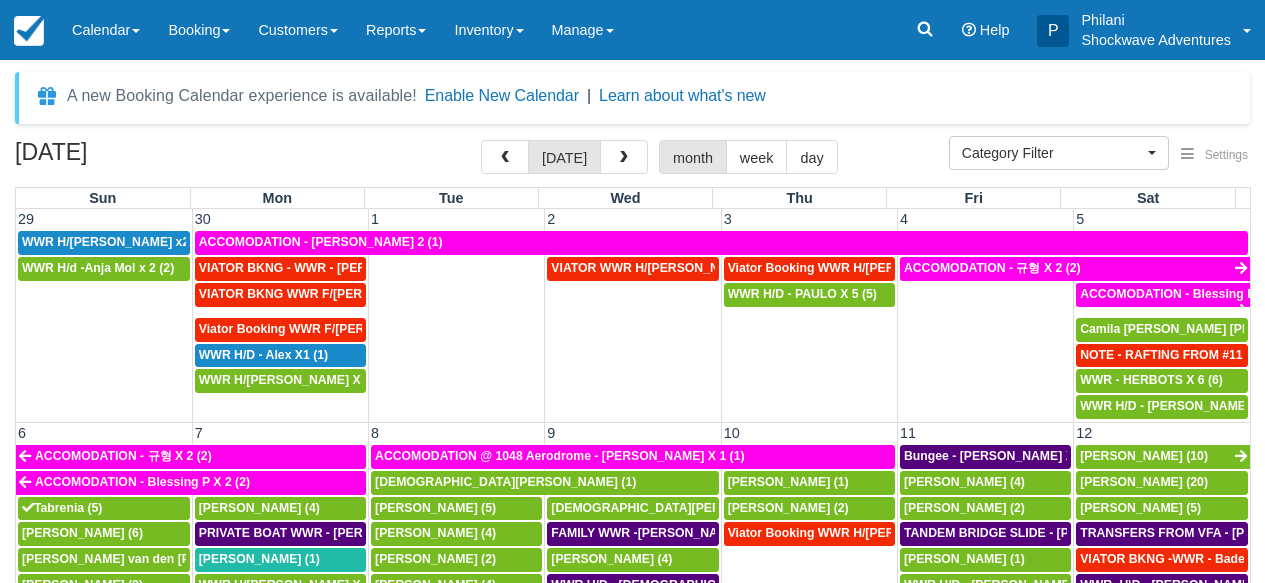 select 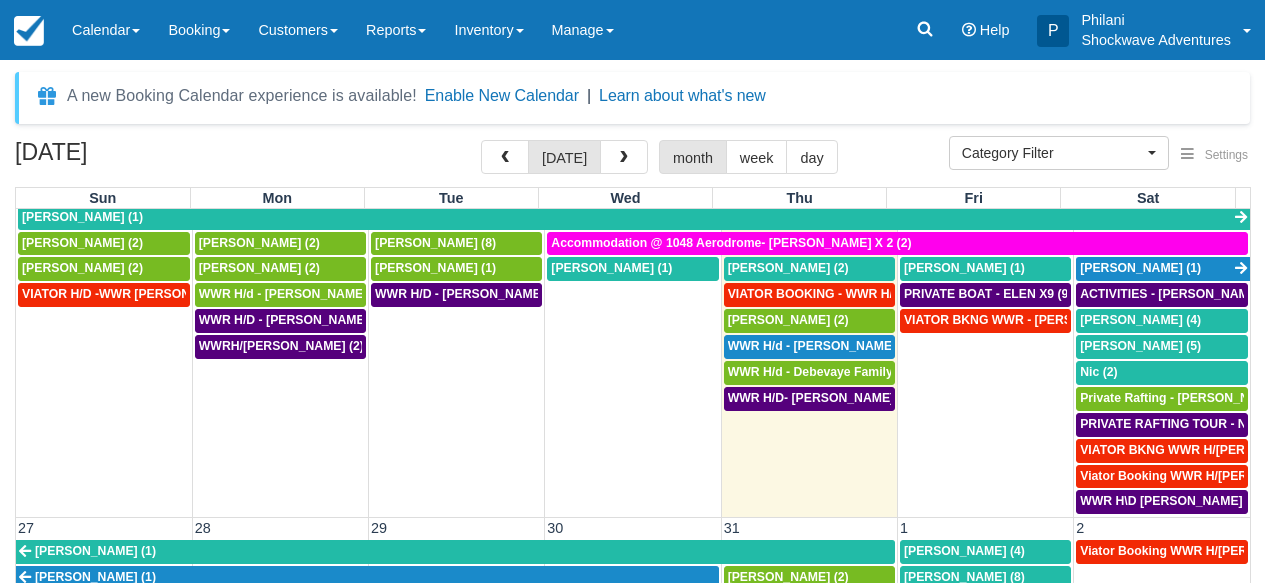 scroll, scrollTop: 862, scrollLeft: 0, axis: vertical 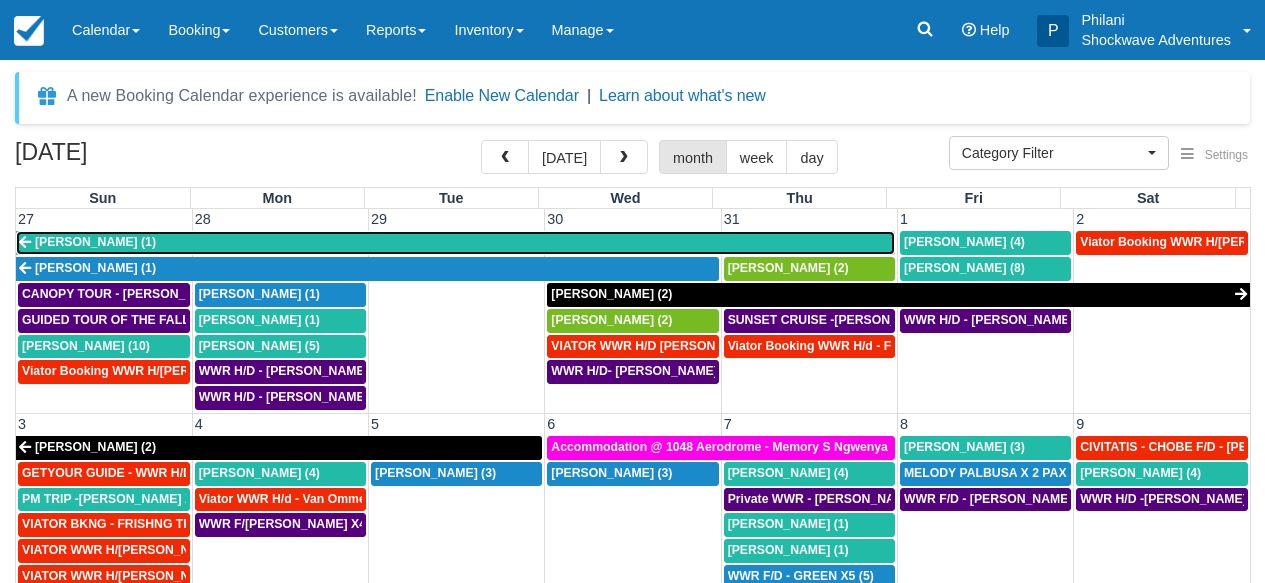 click on "Miguel Madrigal Hernández (1)" at bounding box center [455, 243] 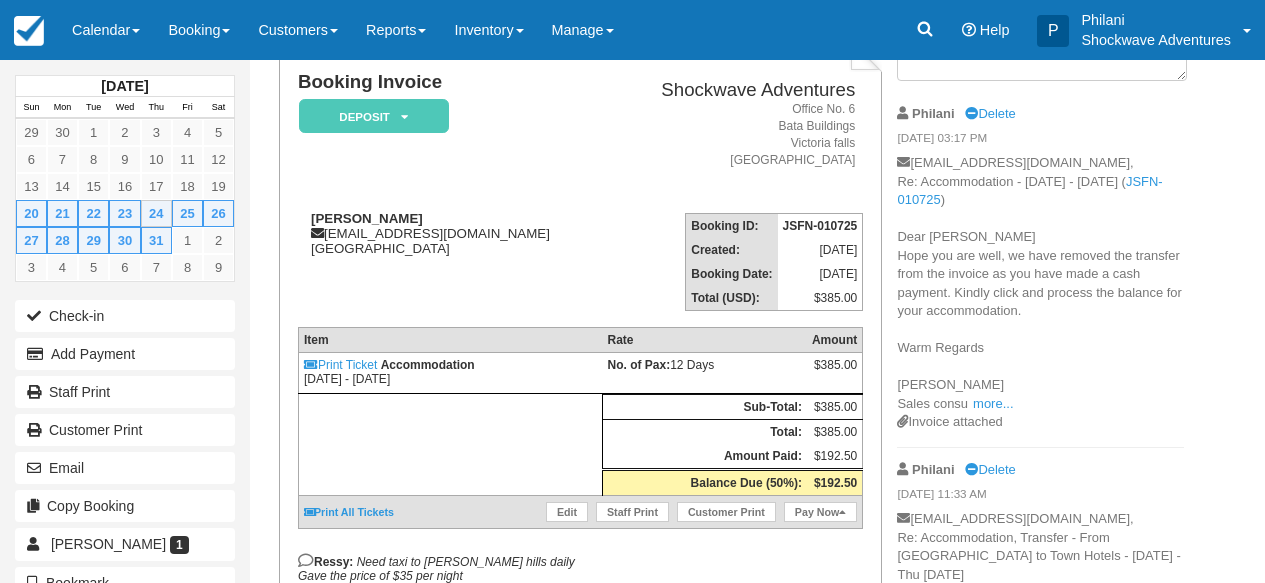 scroll, scrollTop: 144, scrollLeft: 0, axis: vertical 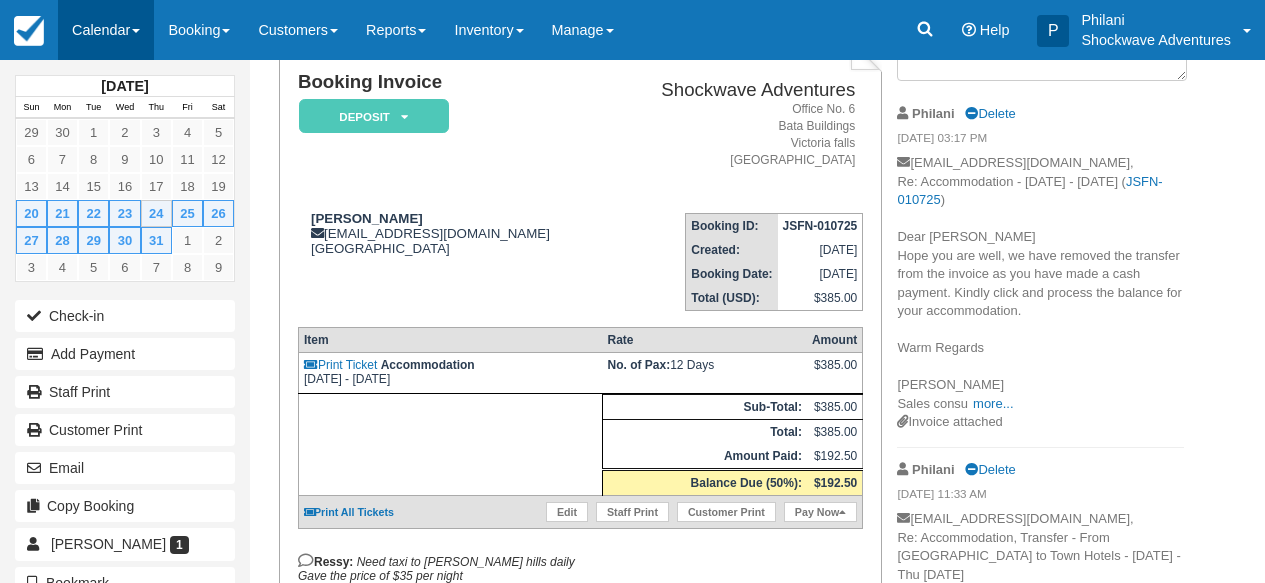 click on "Calendar" at bounding box center (106, 30) 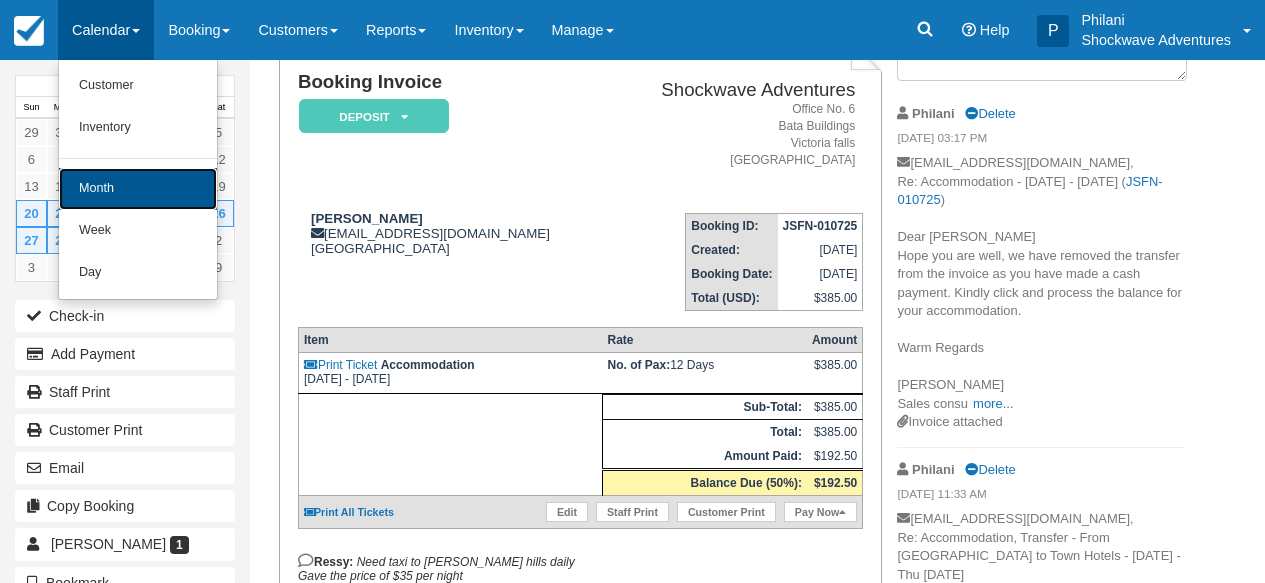 click on "Month" at bounding box center [138, 189] 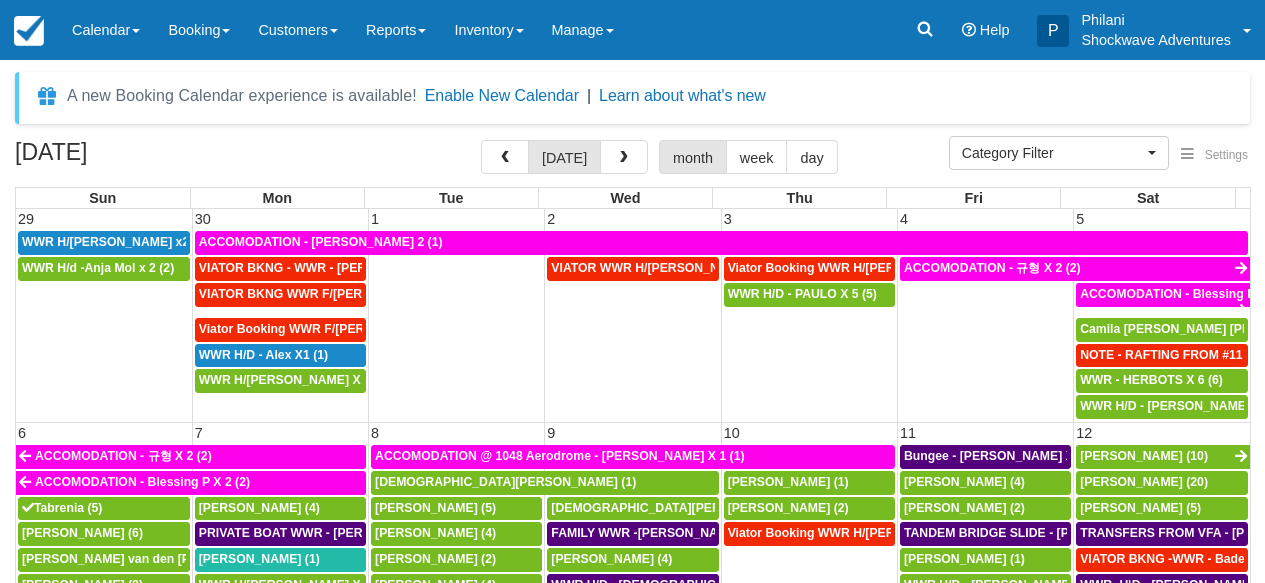 select 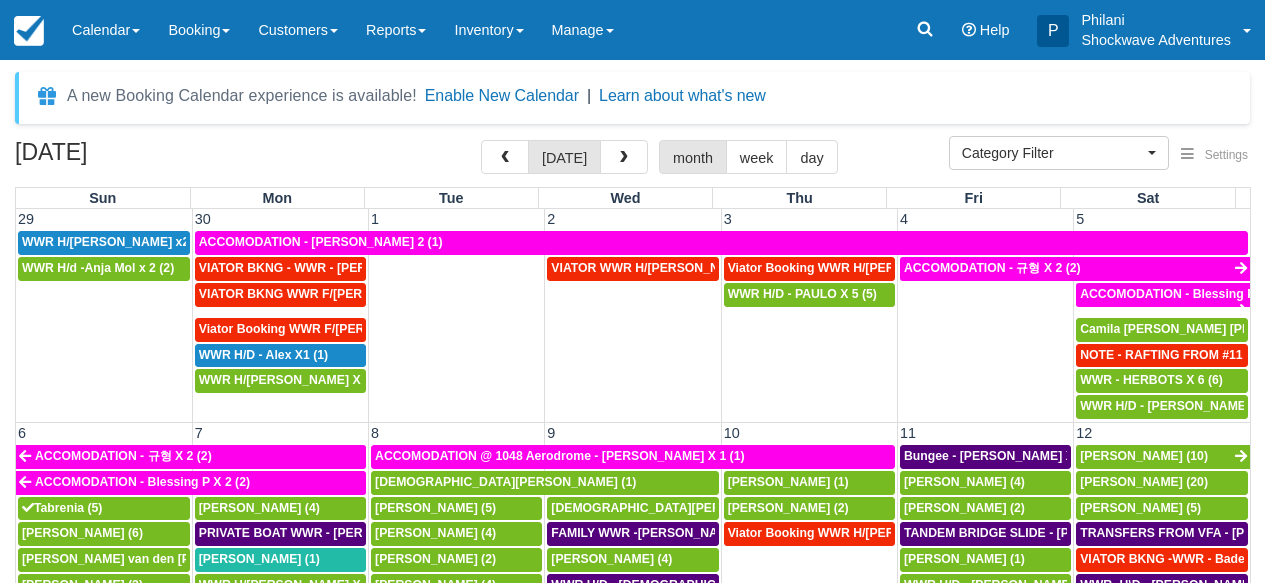 scroll, scrollTop: 0, scrollLeft: 0, axis: both 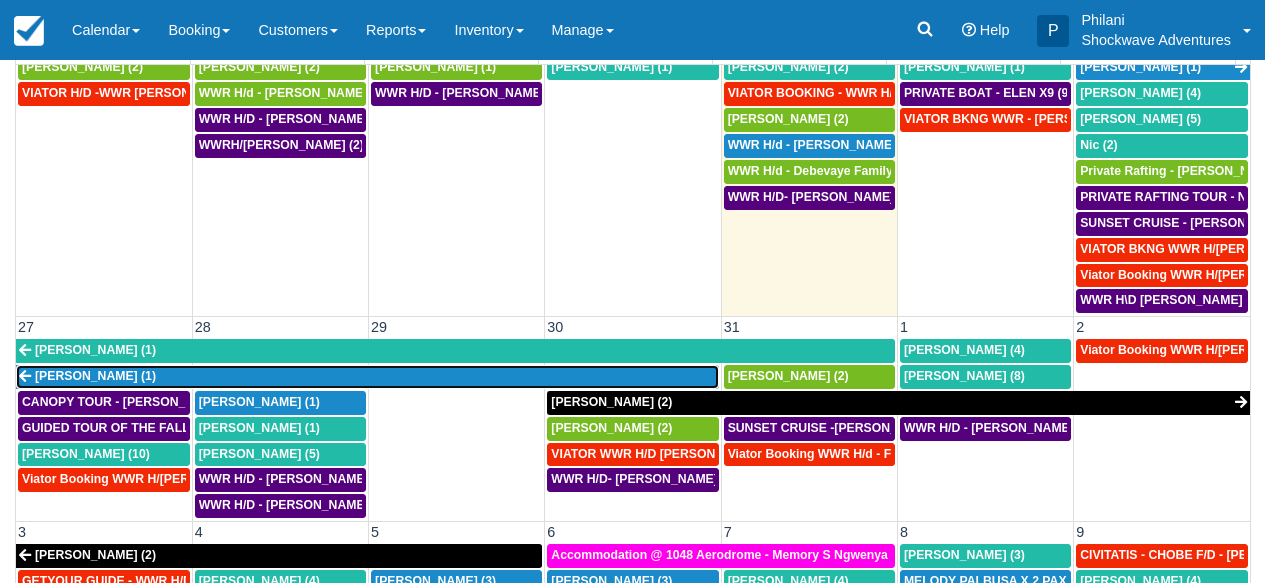 click on "Macdonald Munyoro (1)" at bounding box center (95, 376) 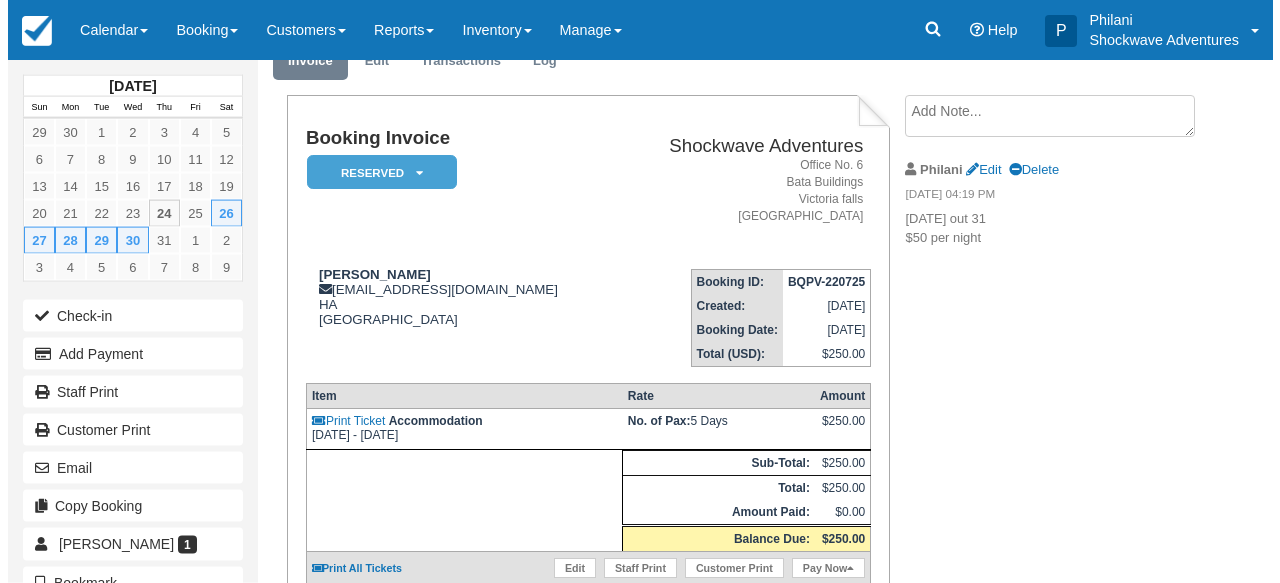 scroll, scrollTop: 144, scrollLeft: 0, axis: vertical 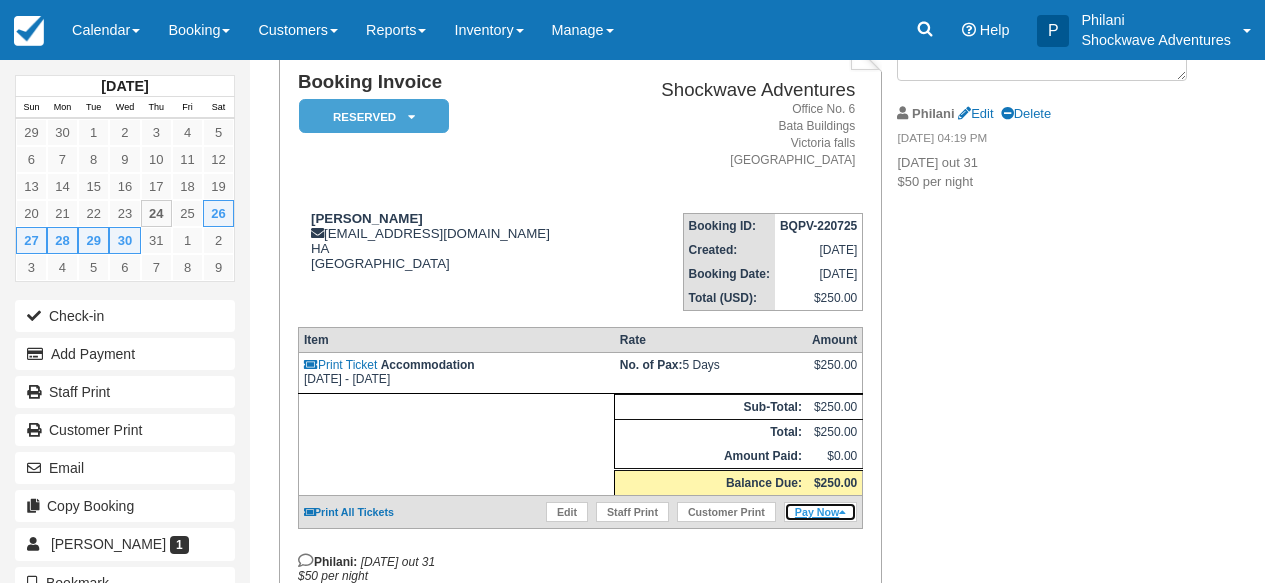 click on "Pay Now" at bounding box center [820, 512] 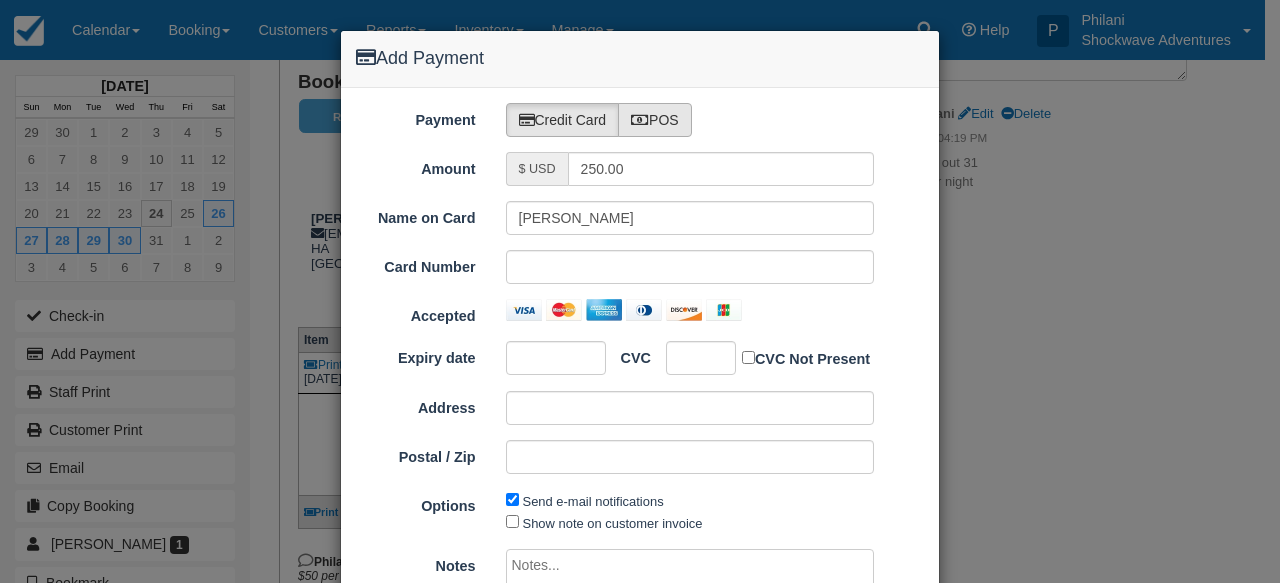 click on "POS" at bounding box center (655, 120) 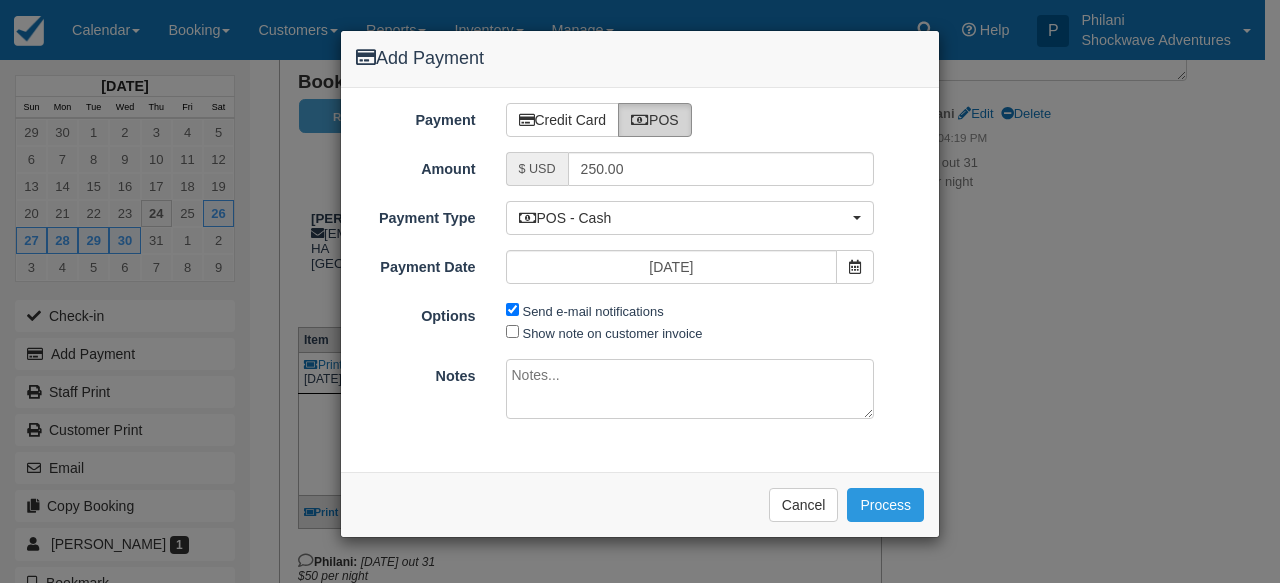 radio on "true" 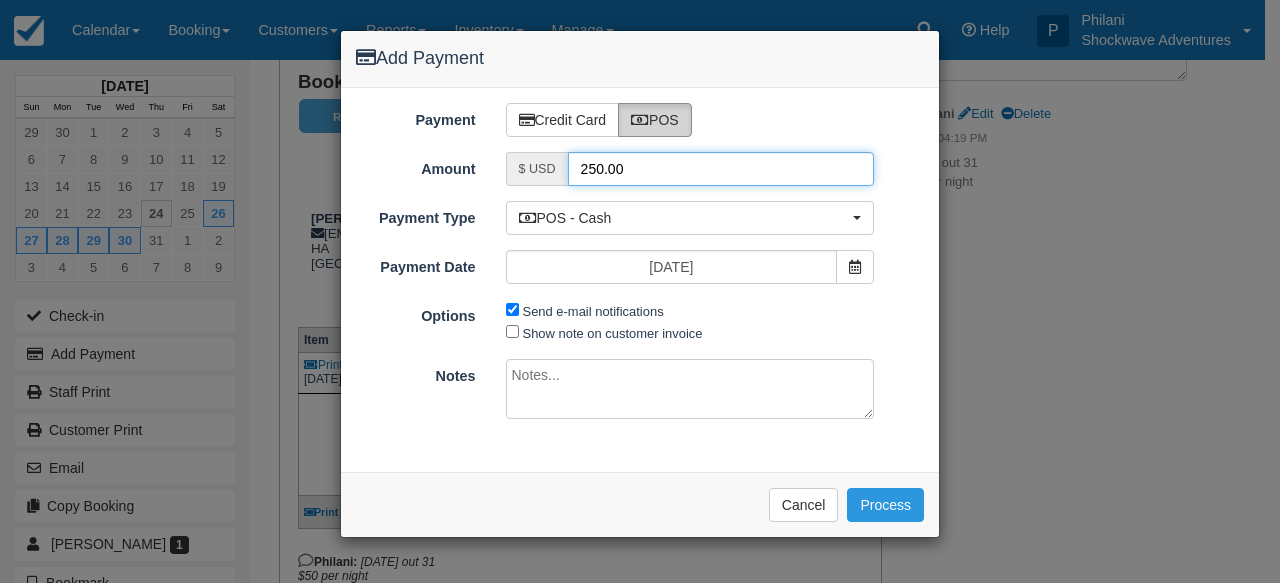 click on "250.00" at bounding box center (721, 169) 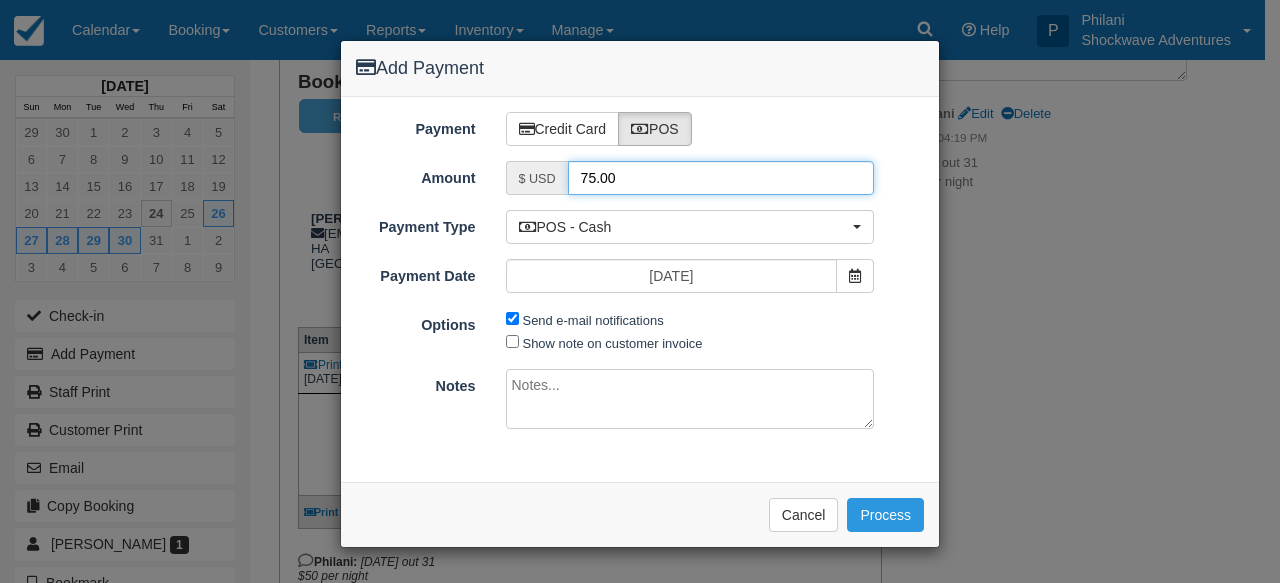 type on "75.00" 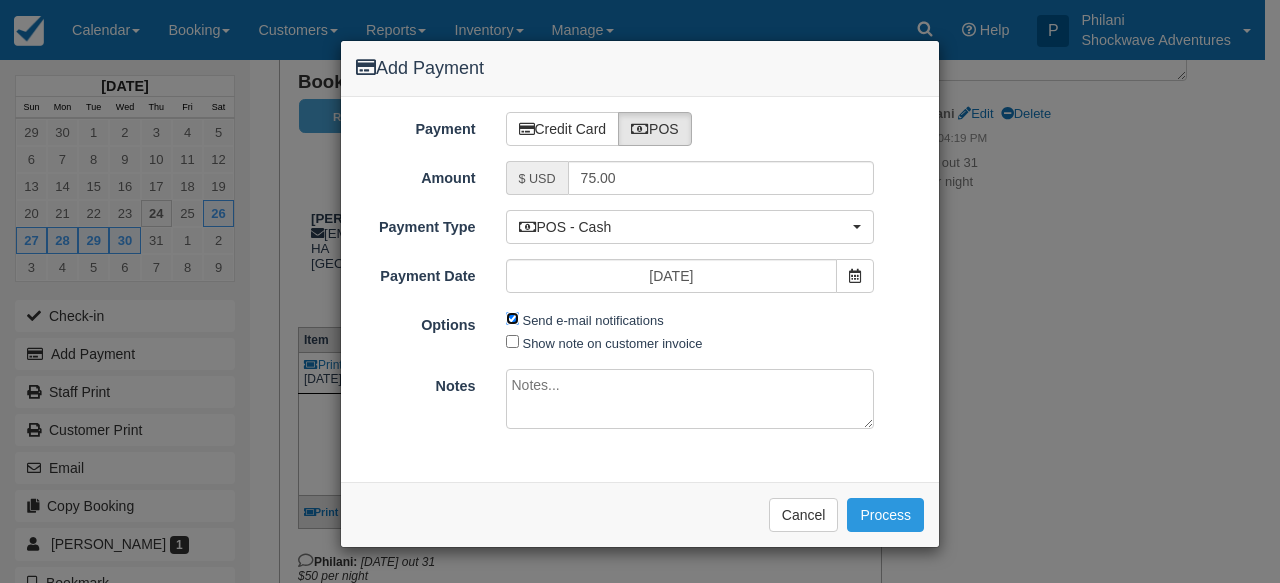 click on "Send e-mail notifications" at bounding box center (512, 318) 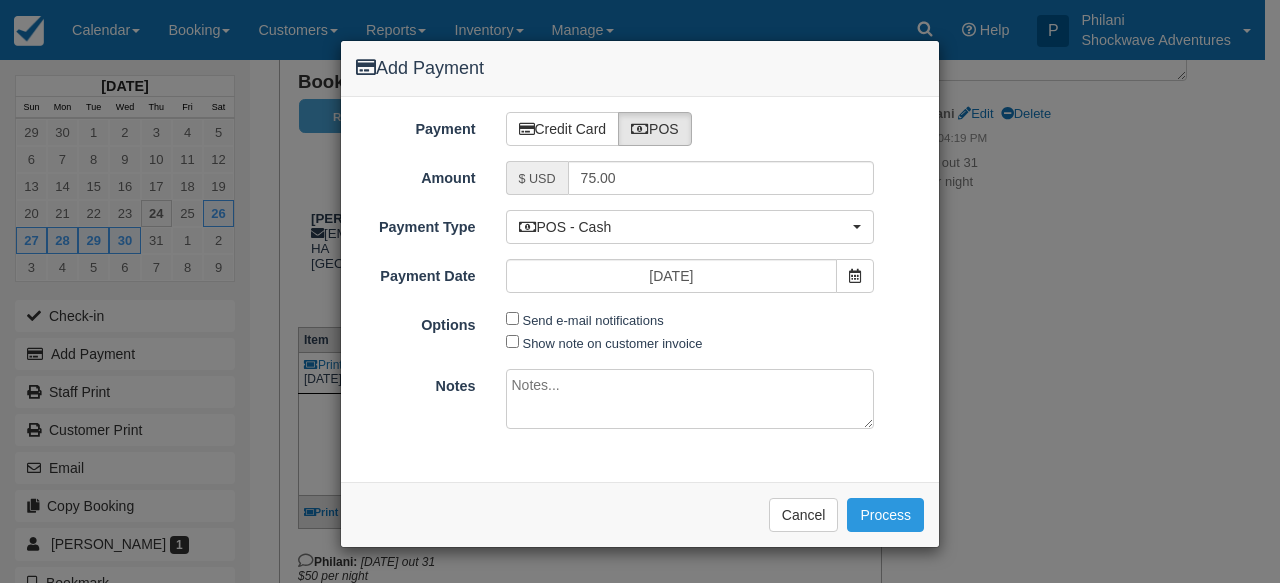 click at bounding box center (690, 399) 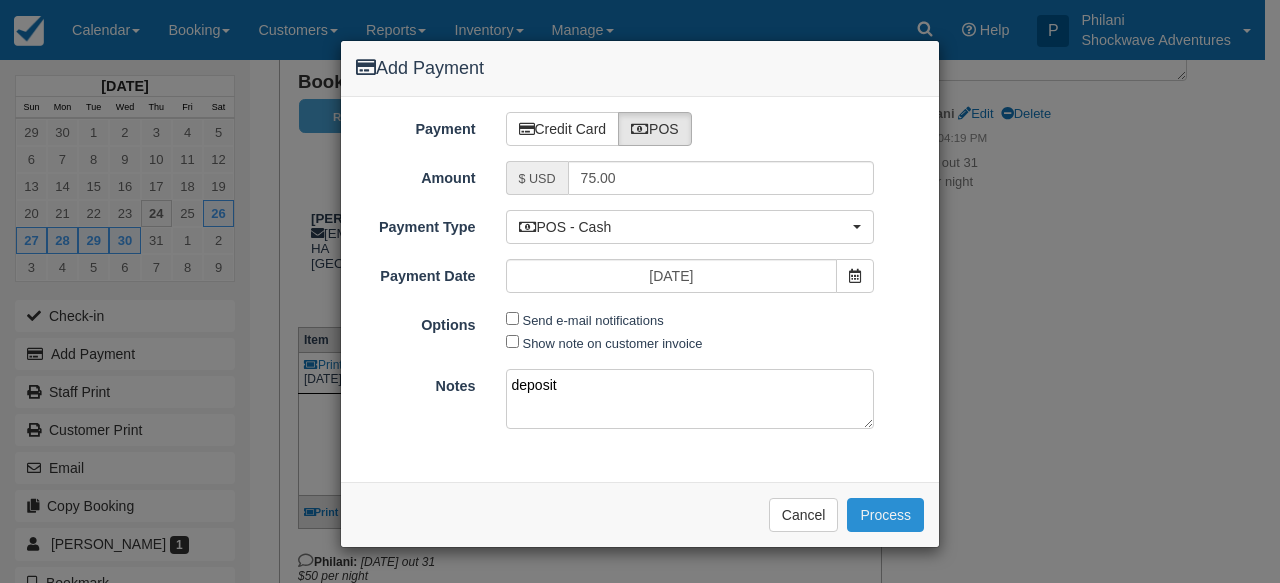 type on "deposit" 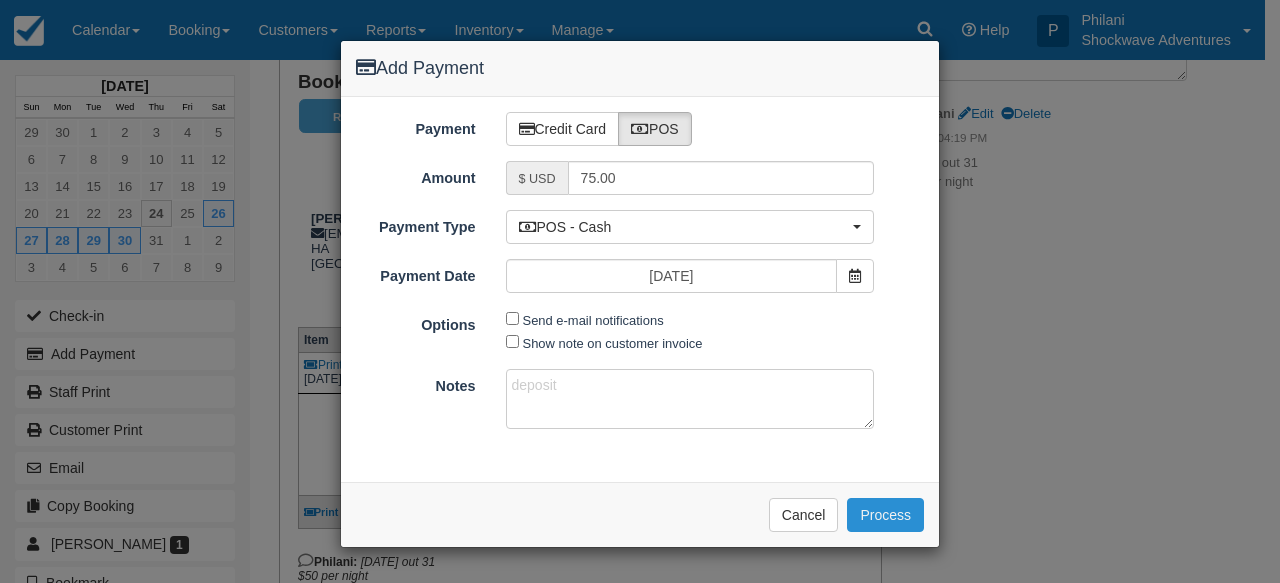 click on "Process" at bounding box center [885, 515] 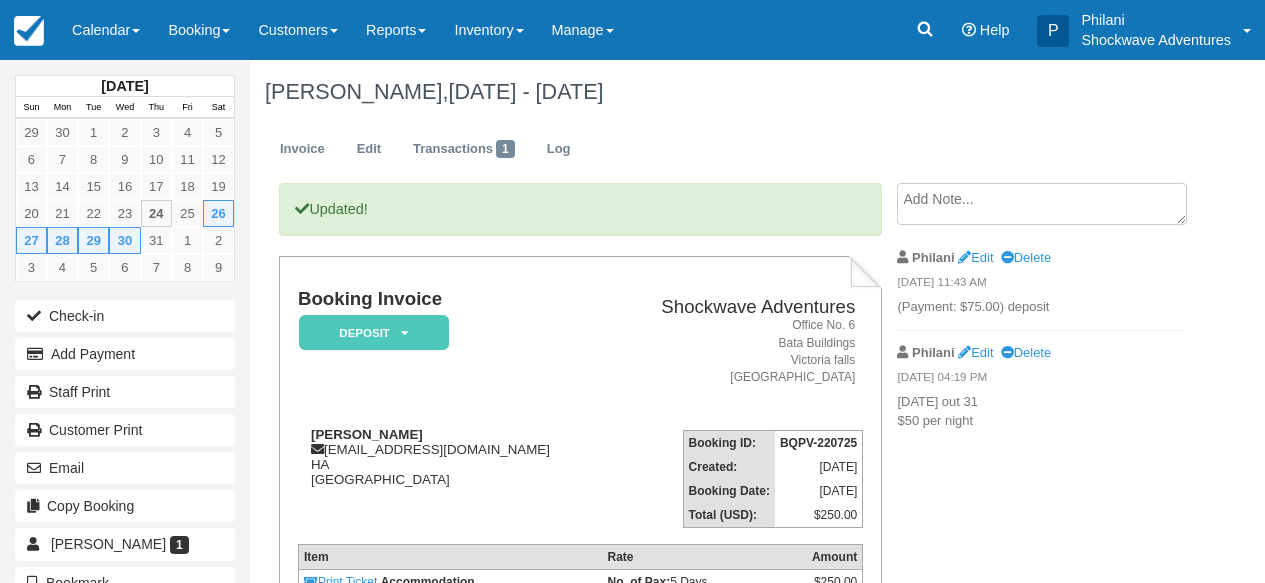 scroll, scrollTop: 0, scrollLeft: 0, axis: both 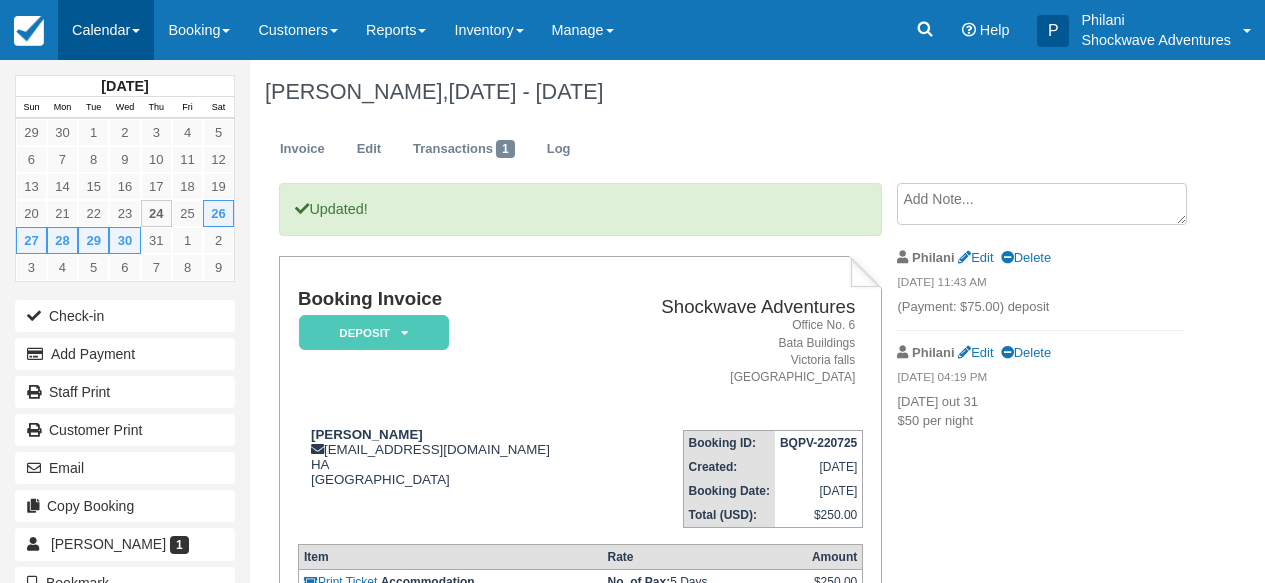 click on "Calendar" at bounding box center (106, 30) 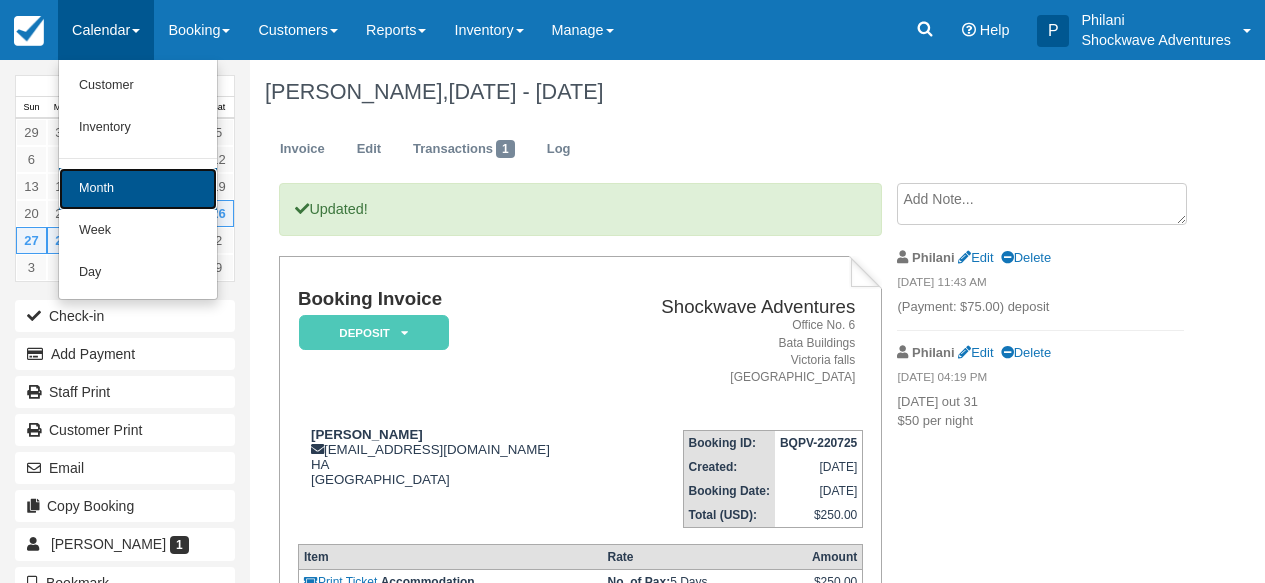 click on "Month" at bounding box center (138, 189) 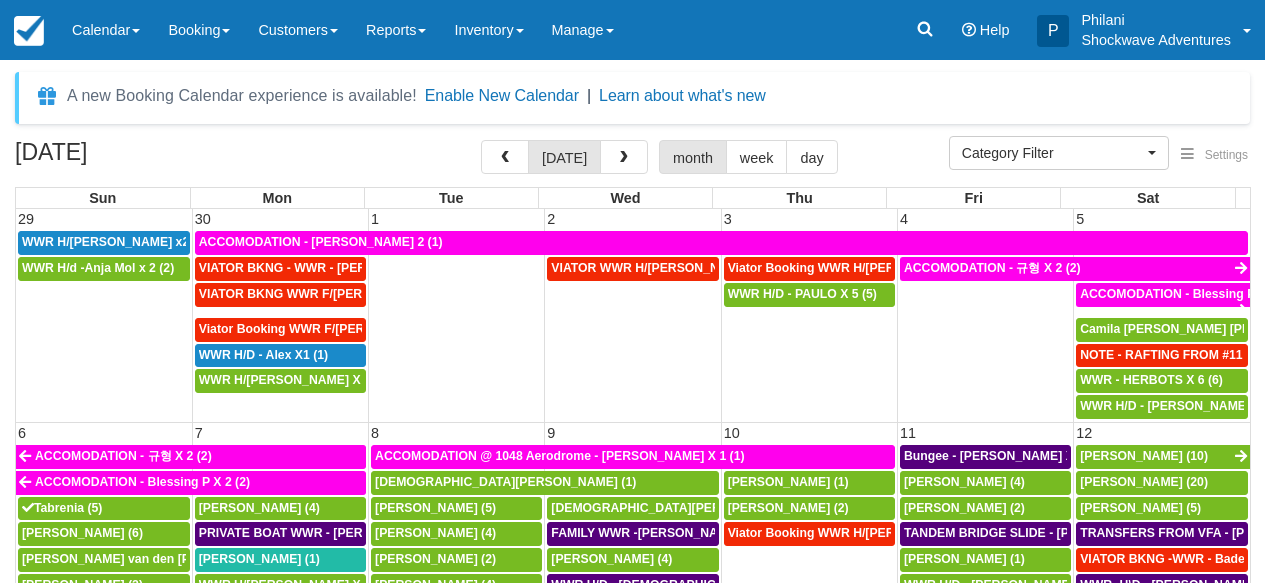 select 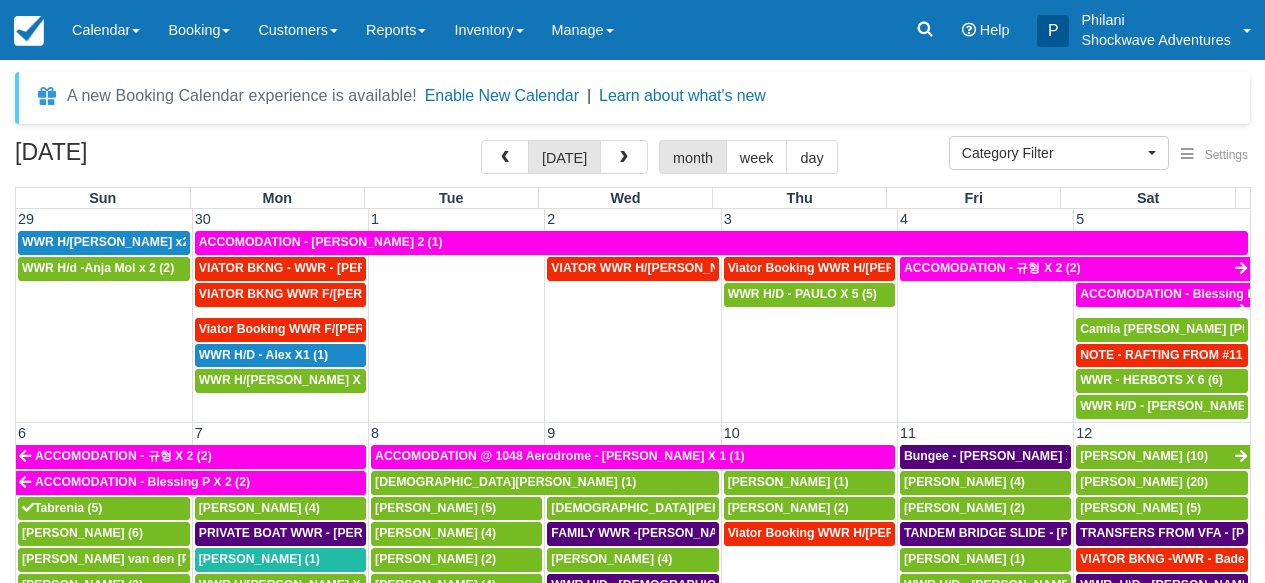 scroll, scrollTop: 112, scrollLeft: 0, axis: vertical 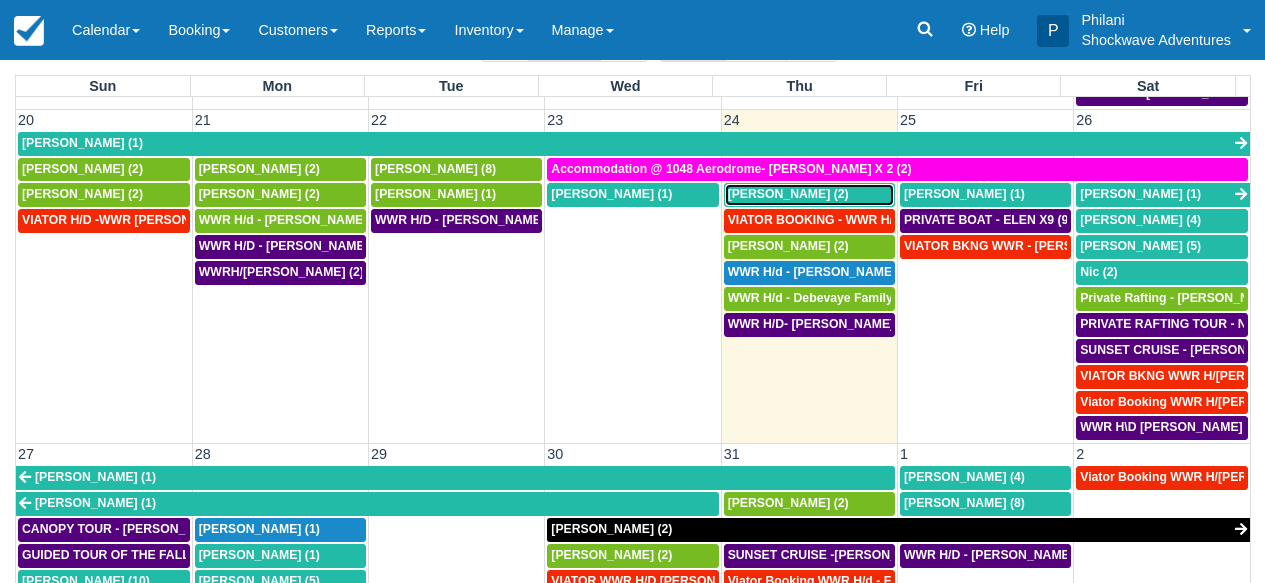 click on "[PERSON_NAME] (2)" at bounding box center [809, 195] 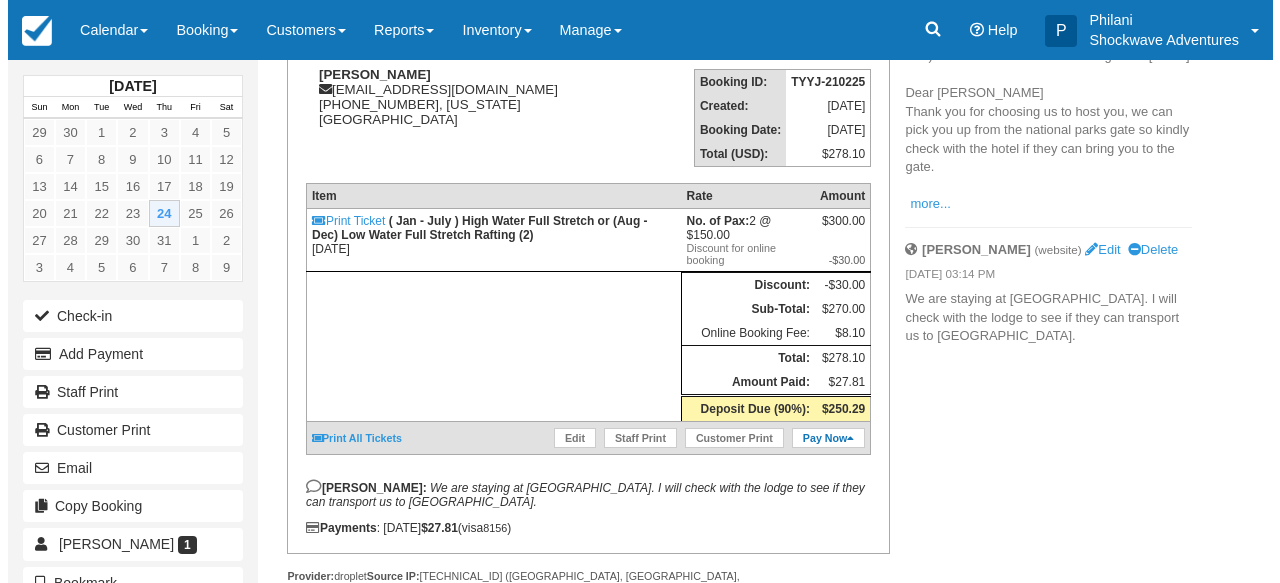 scroll, scrollTop: 288, scrollLeft: 0, axis: vertical 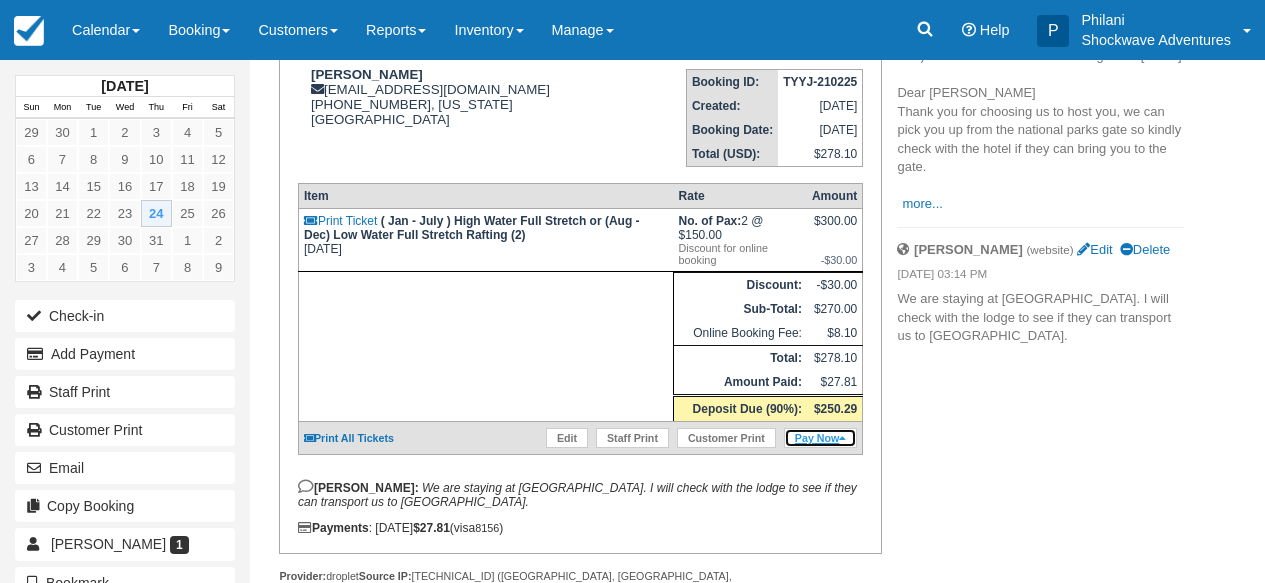 click on "Pay Now" at bounding box center (820, 438) 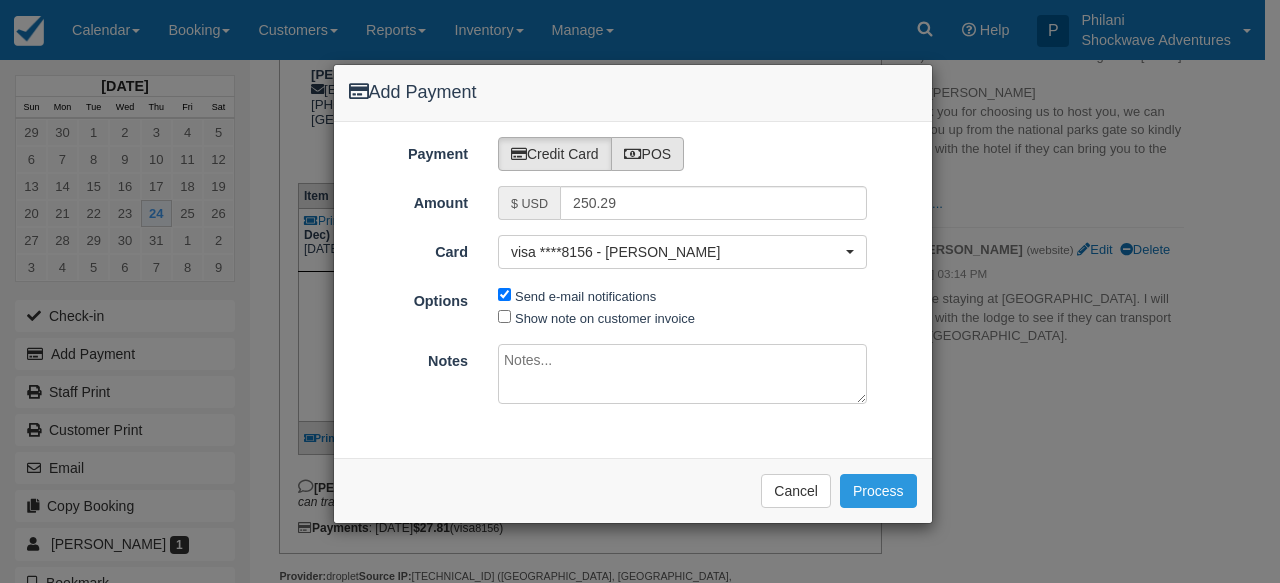 click on "POS" at bounding box center [648, 154] 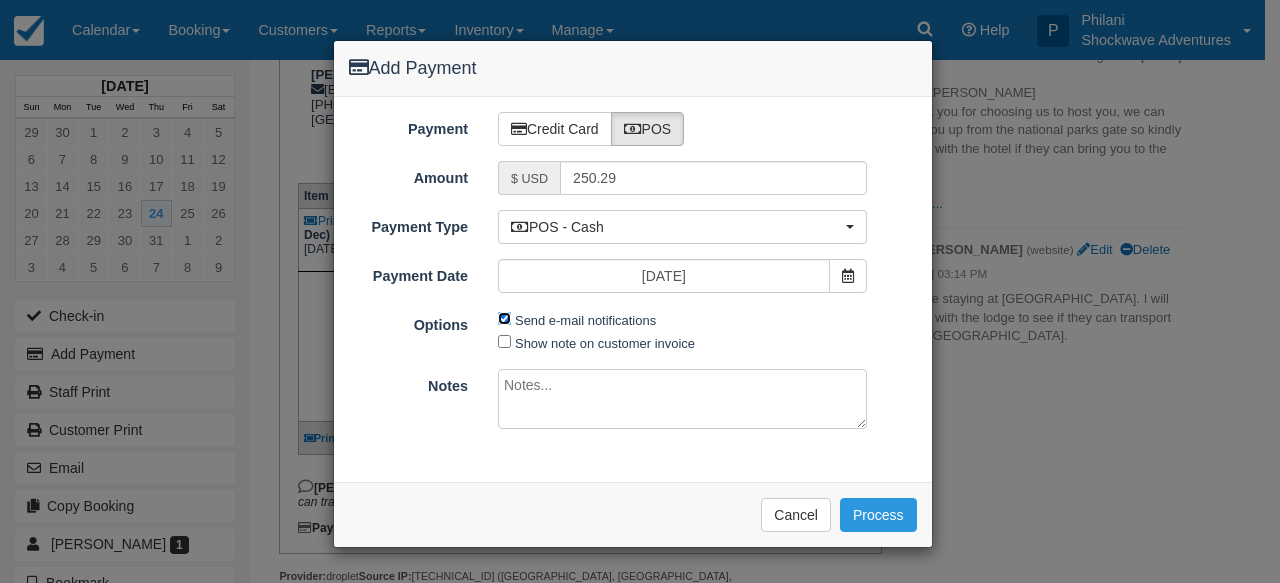 click on "Send e-mail notifications" at bounding box center (504, 318) 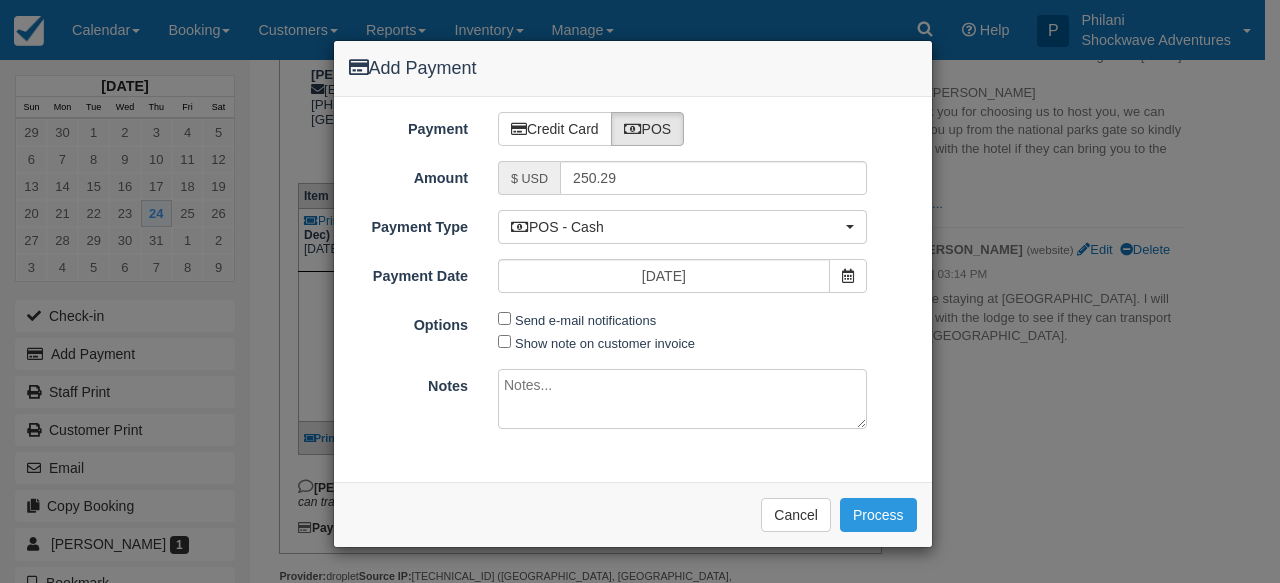click at bounding box center [682, 399] 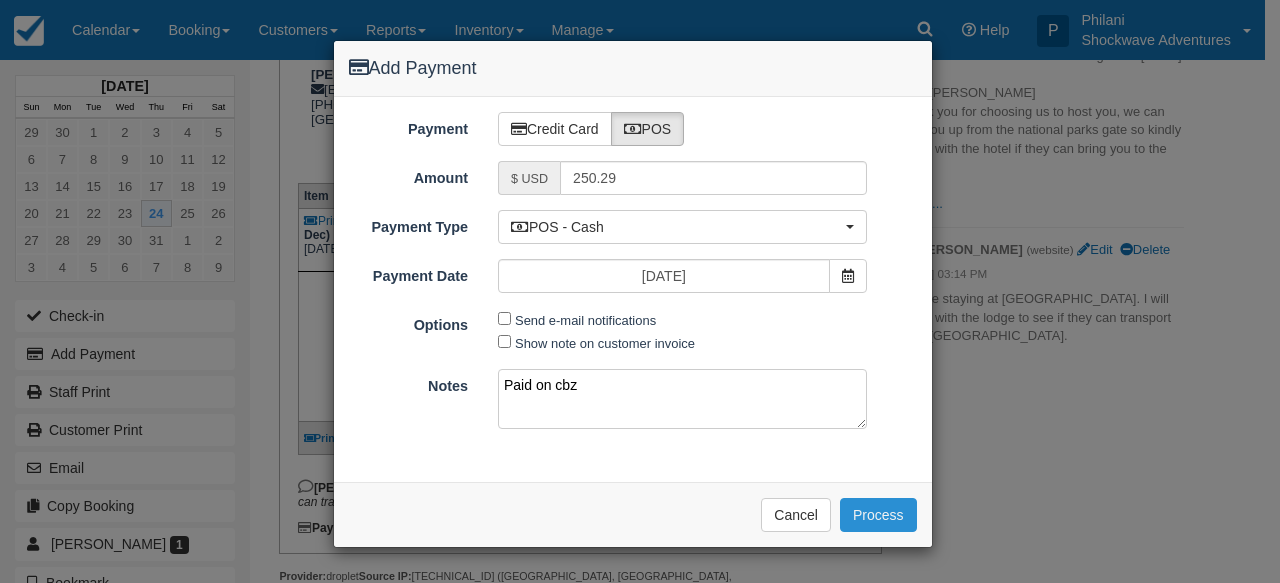 type on "Paid on cbz" 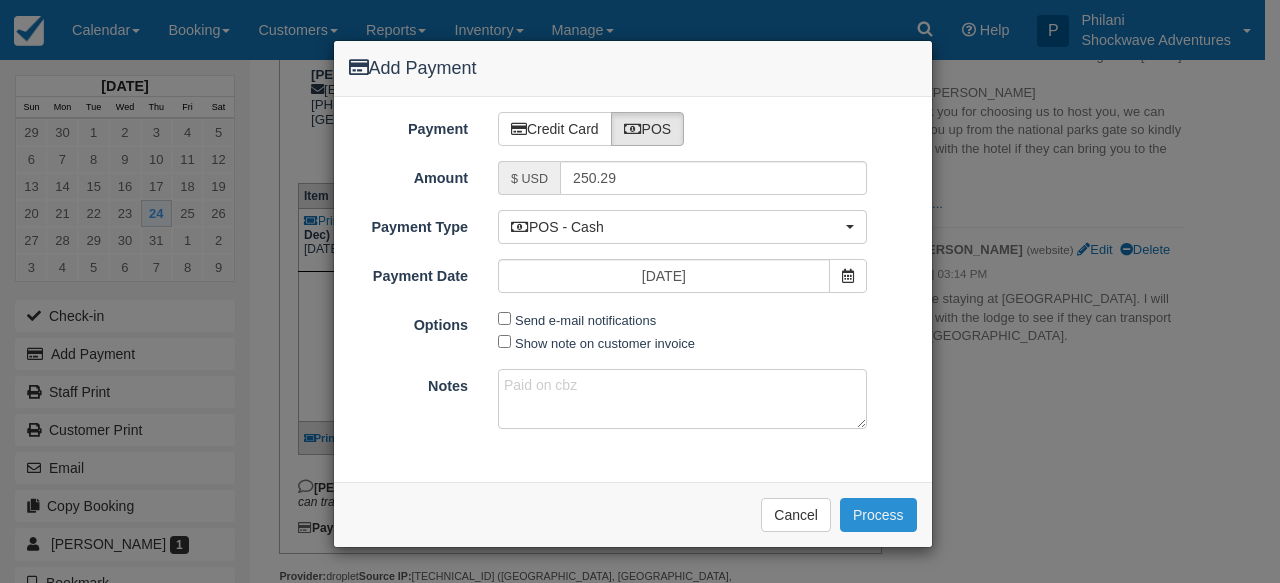 click on "Process" at bounding box center [878, 515] 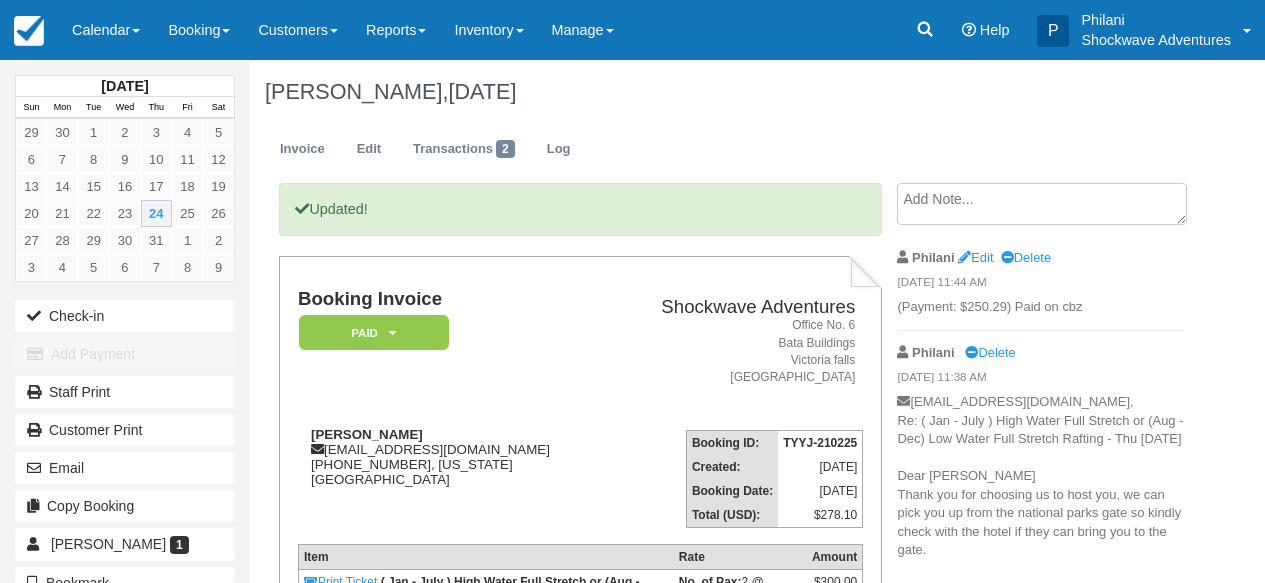 scroll, scrollTop: 0, scrollLeft: 0, axis: both 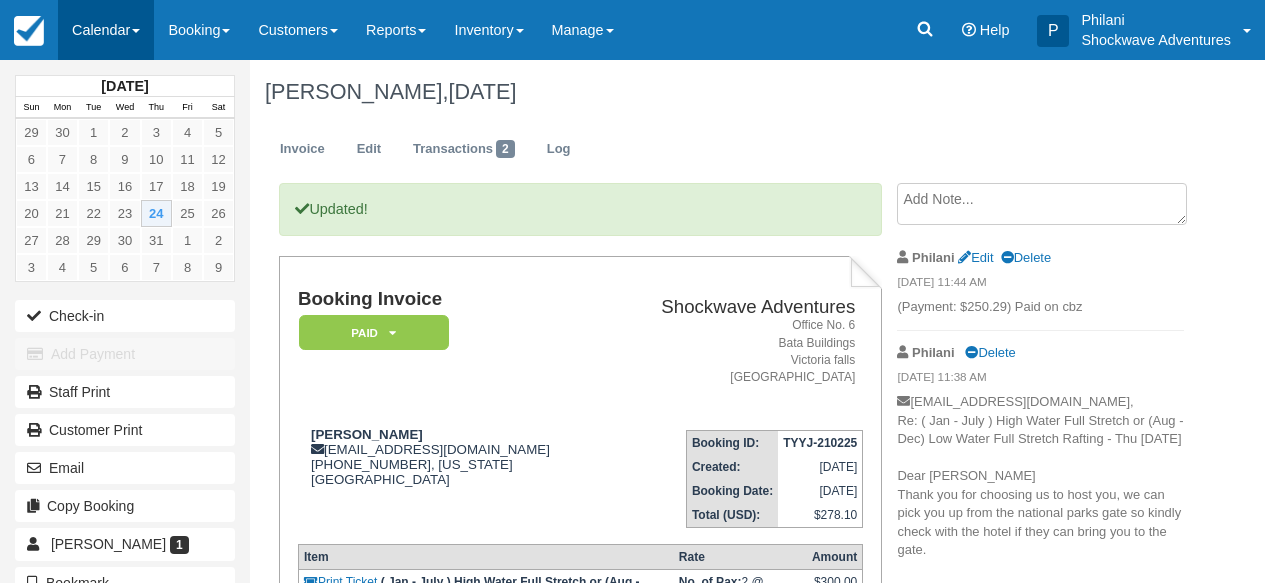 click on "Calendar" at bounding box center [106, 30] 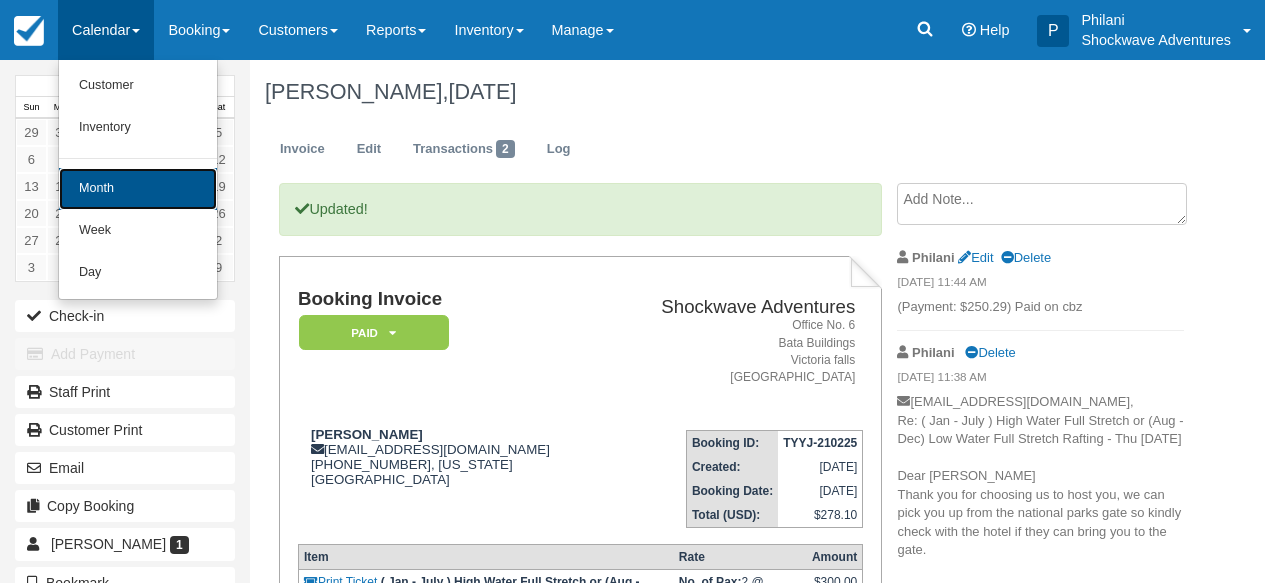 click on "Month" at bounding box center (138, 189) 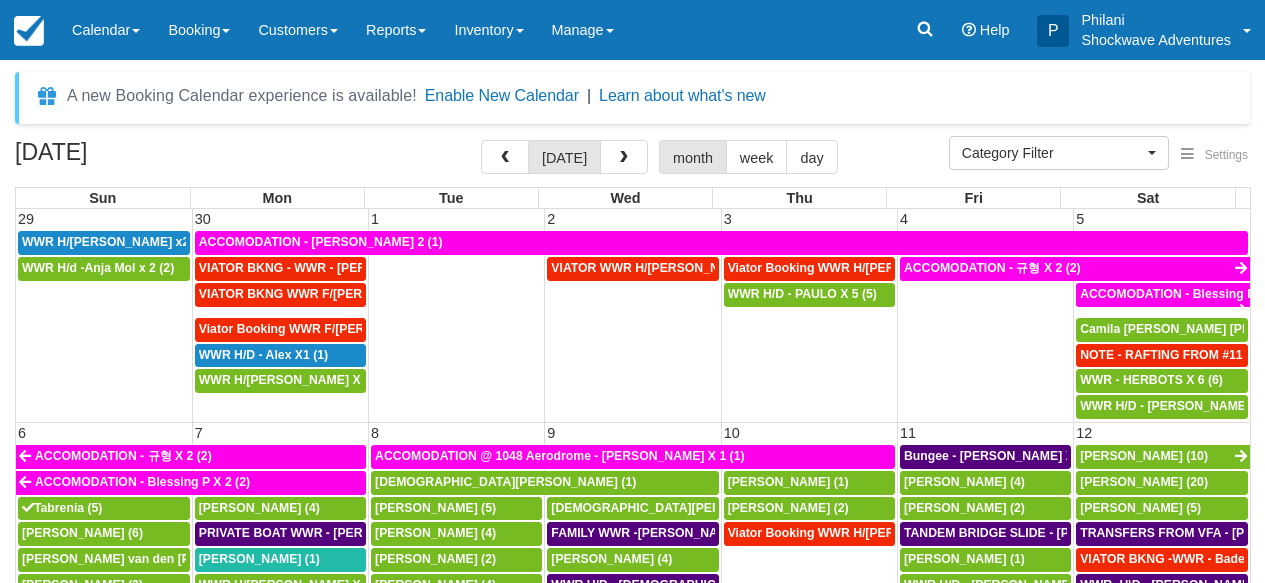 select 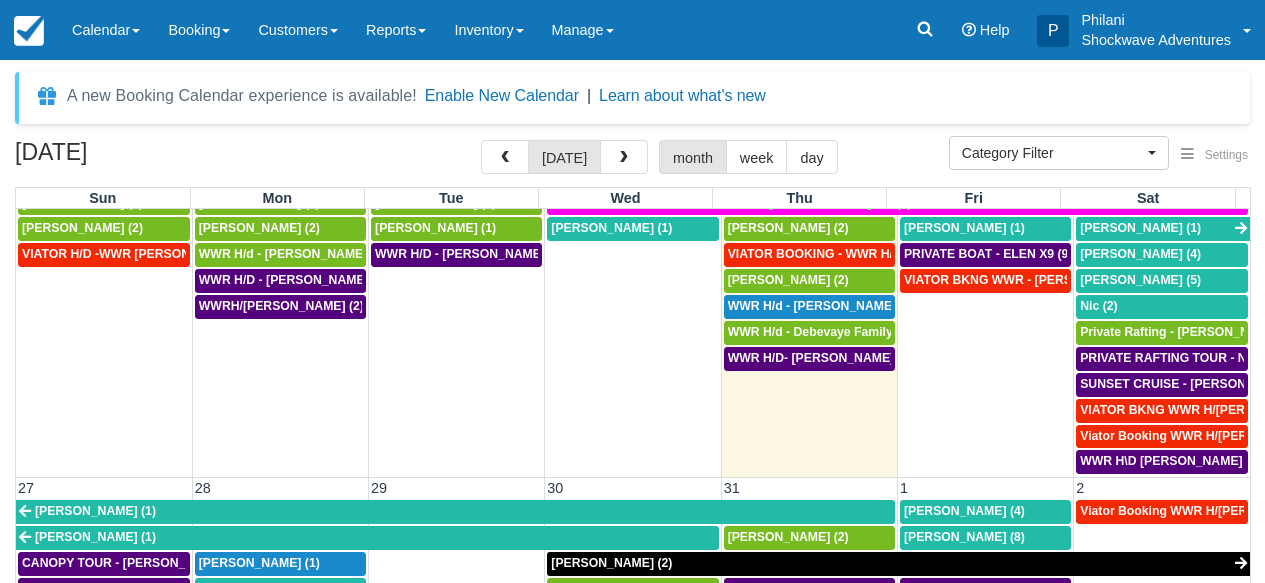 scroll, scrollTop: 888, scrollLeft: 0, axis: vertical 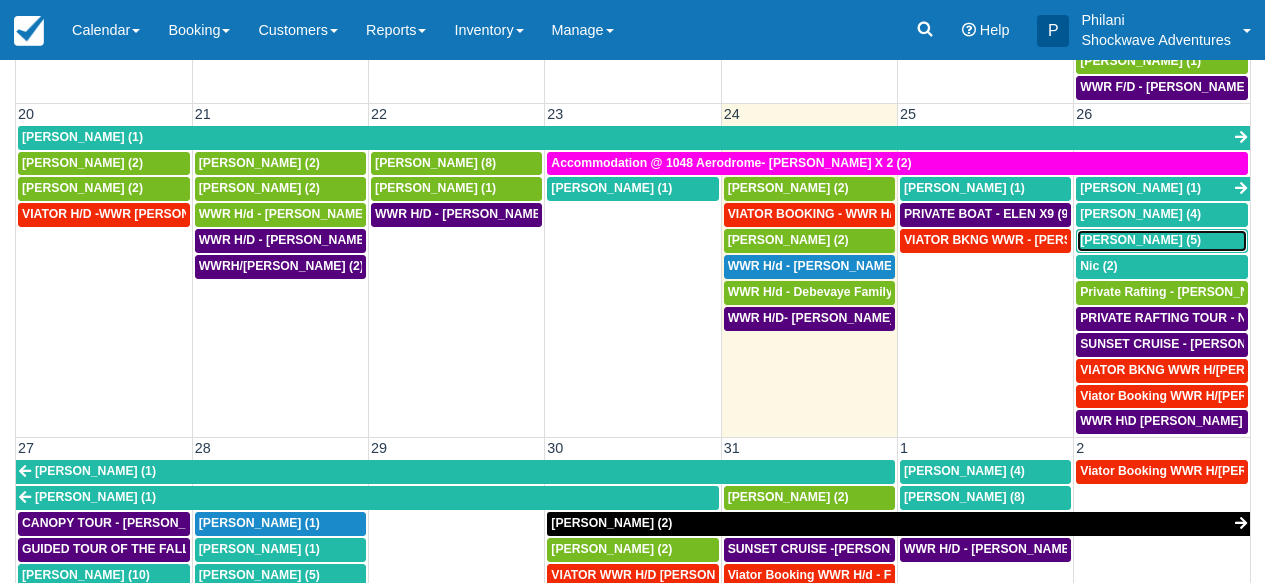 click on "[PERSON_NAME] (5)" at bounding box center (1140, 240) 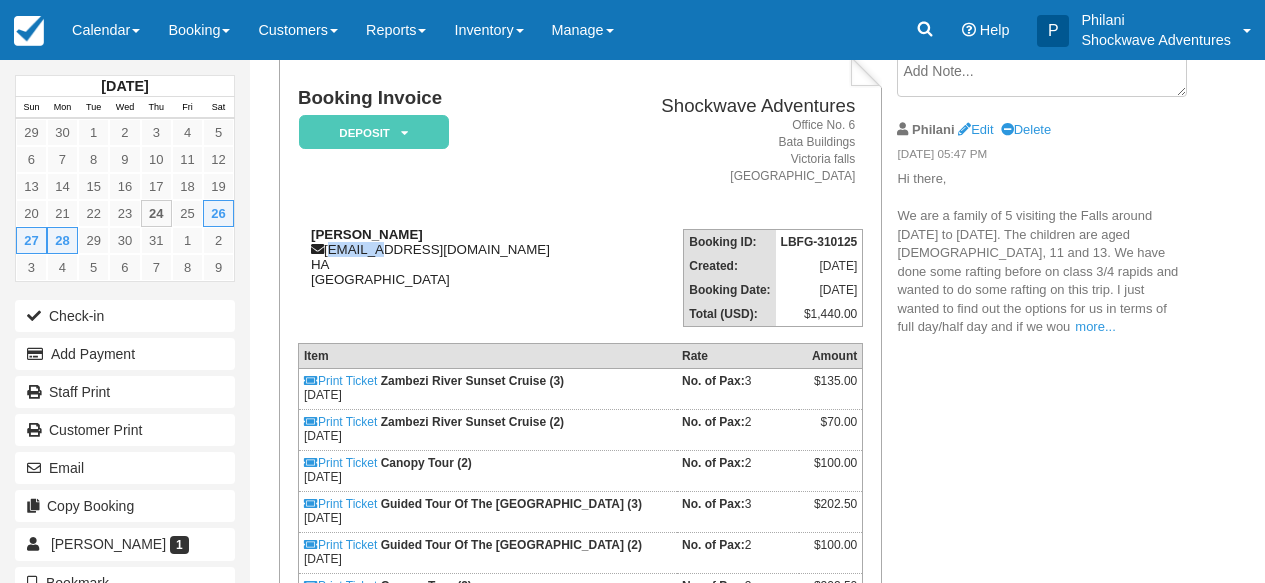 scroll, scrollTop: 128, scrollLeft: 0, axis: vertical 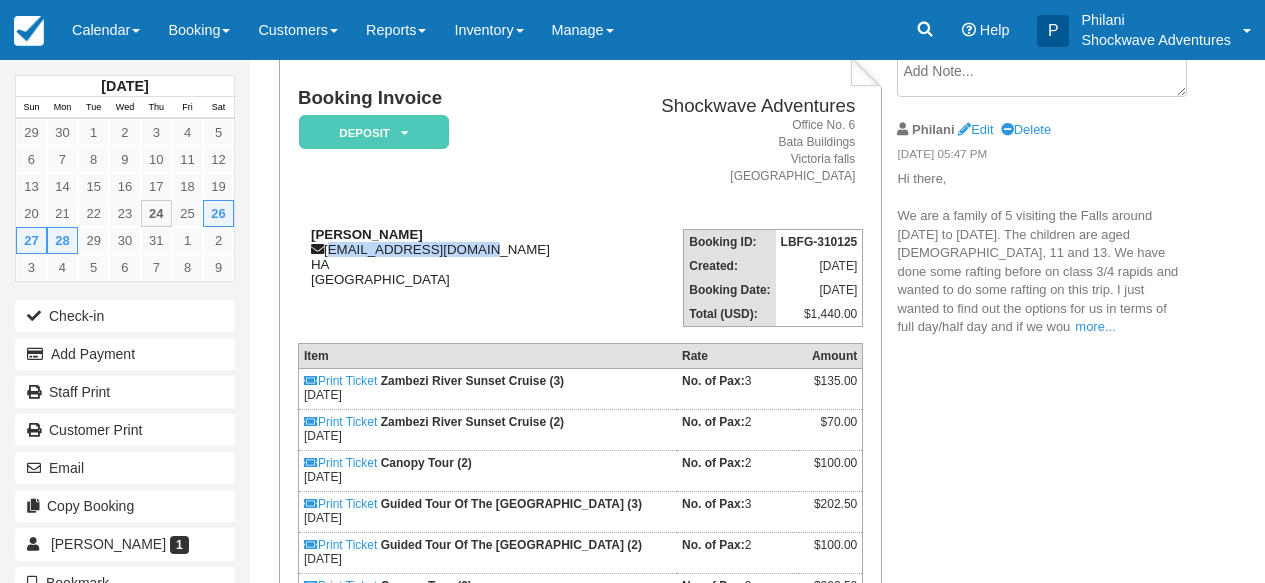 click on "[PERSON_NAME]  [PERSON_NAME][EMAIL_ADDRESS][DOMAIN_NAME] HA [GEOGRAPHIC_DATA]" at bounding box center [452, 257] 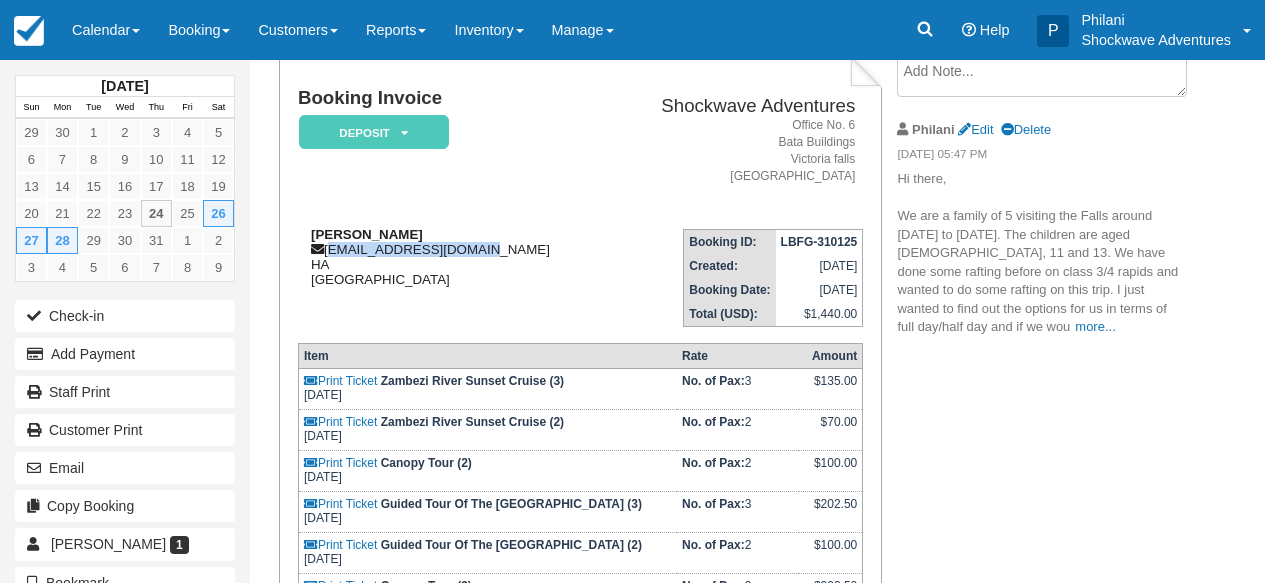 click on "Neel Basudev  neelbasudev@gmail.com HA Zimbabwe" at bounding box center (452, 257) 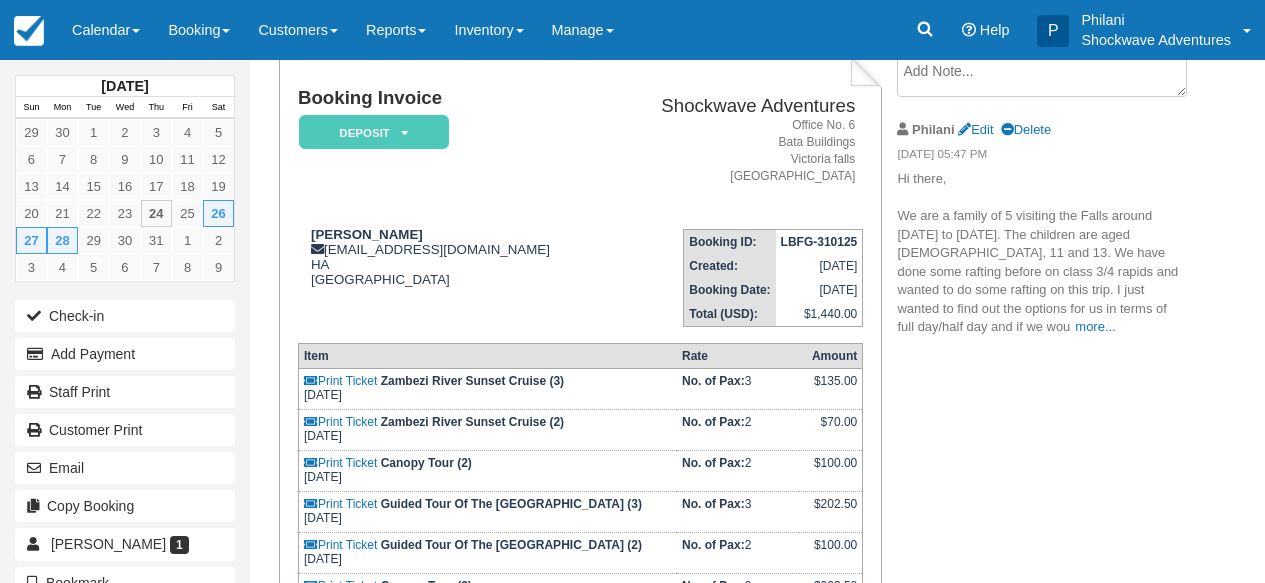 scroll, scrollTop: 288, scrollLeft: 0, axis: vertical 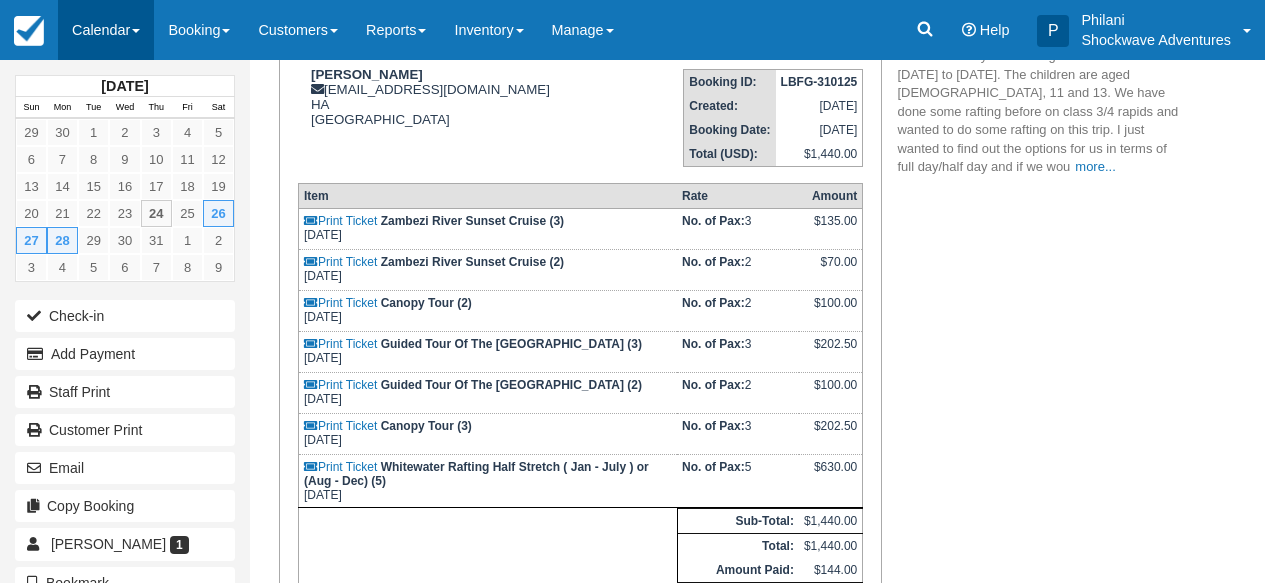 click on "Calendar" at bounding box center (106, 30) 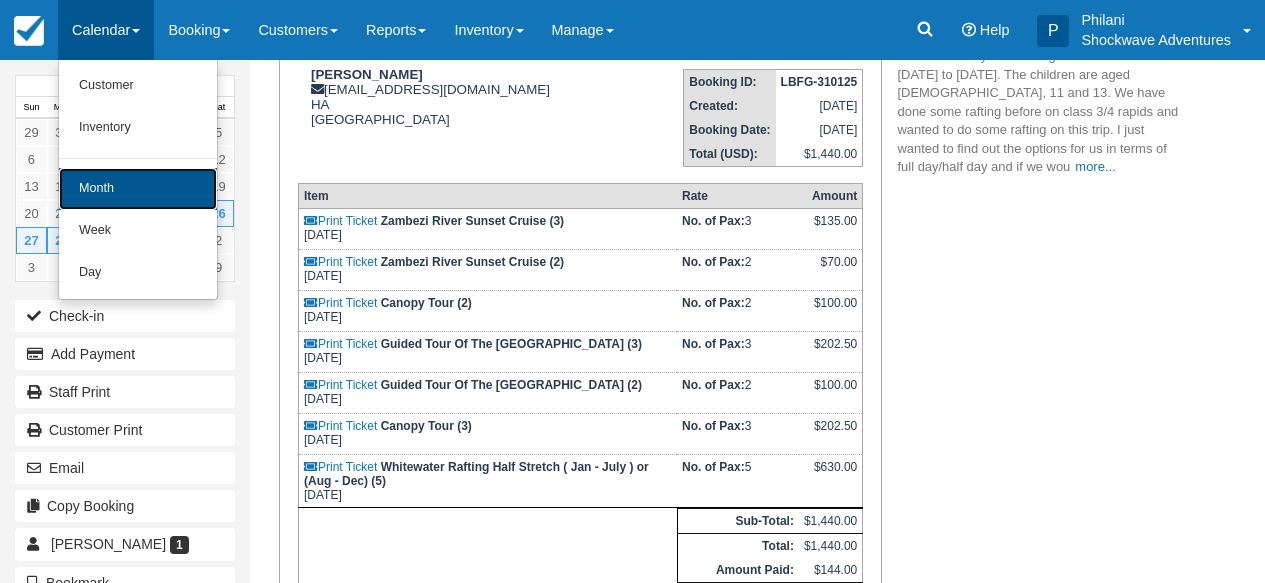 click on "Month" at bounding box center (138, 189) 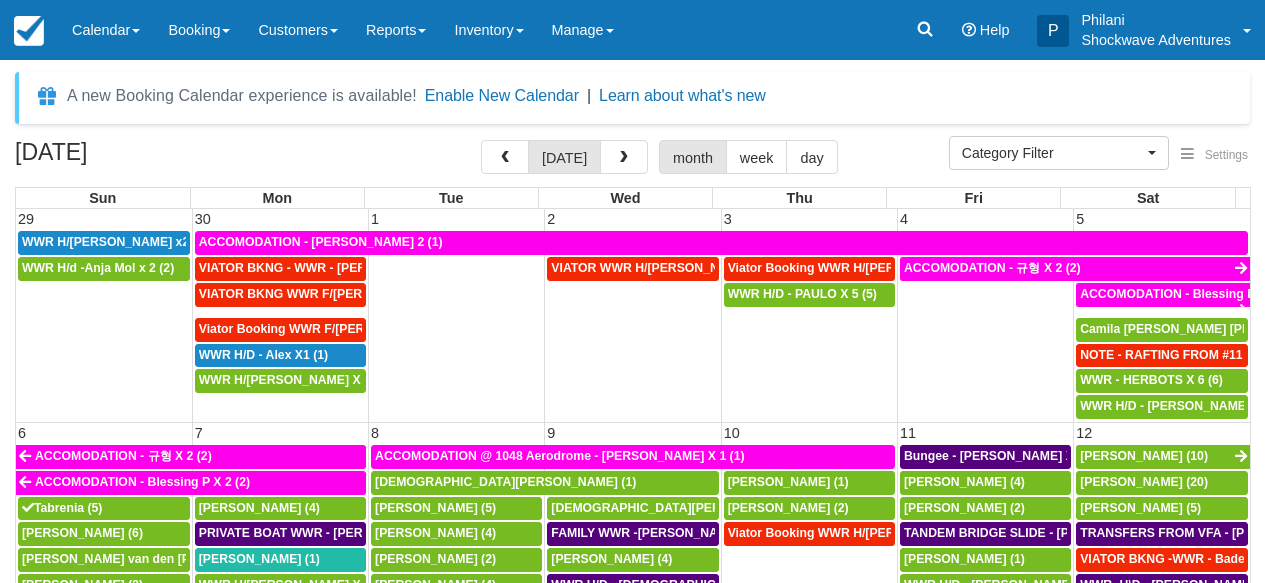 select 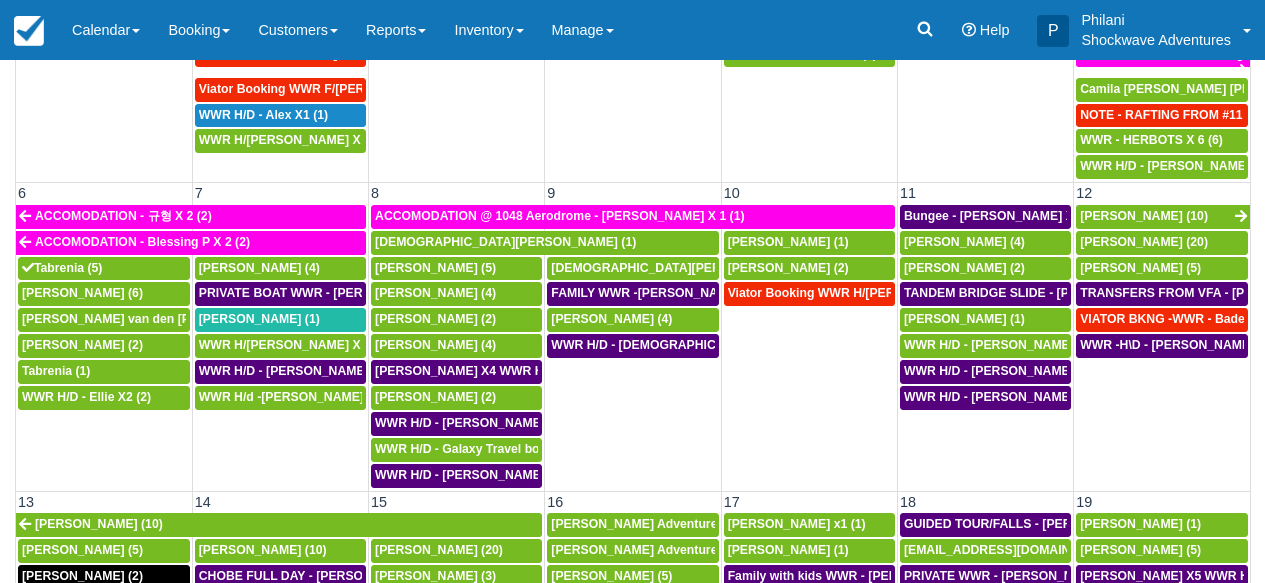 scroll, scrollTop: 240, scrollLeft: 0, axis: vertical 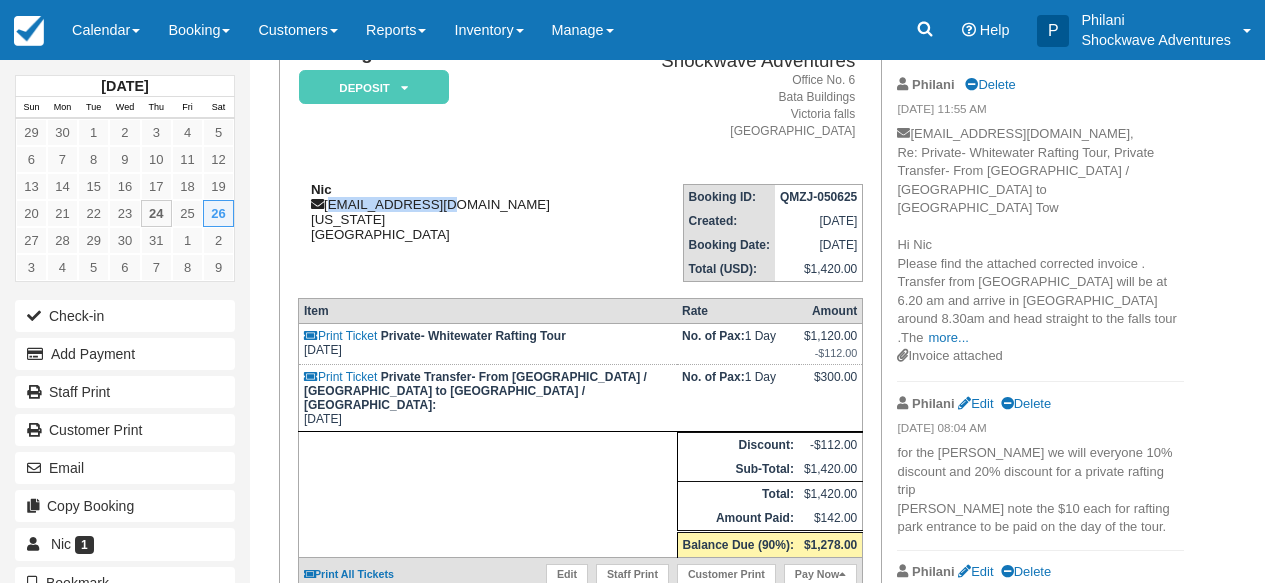 drag, startPoint x: 329, startPoint y: 210, endPoint x: 474, endPoint y: 209, distance: 145.00345 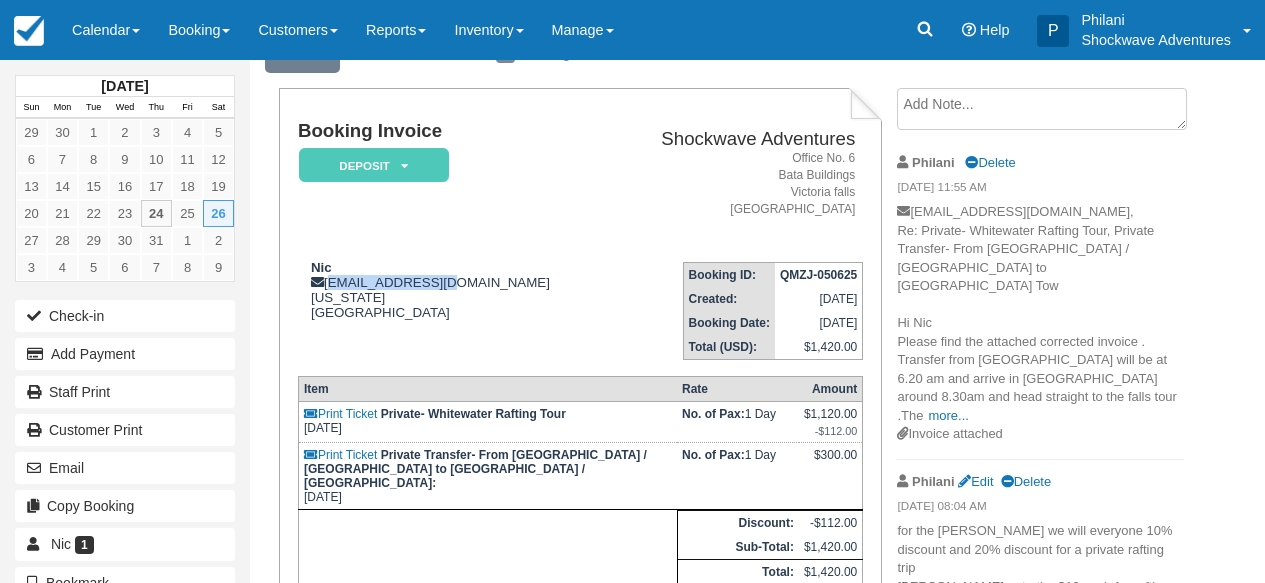 scroll, scrollTop: 0, scrollLeft: 0, axis: both 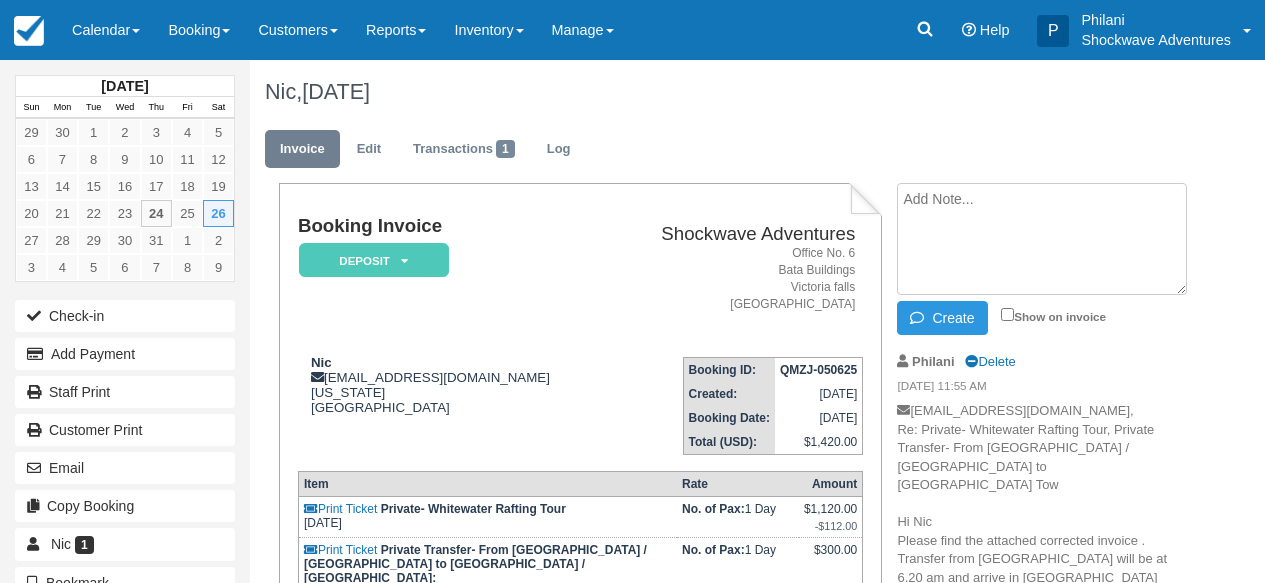 paste on "9 people for the [GEOGRAPHIC_DATA] visit" 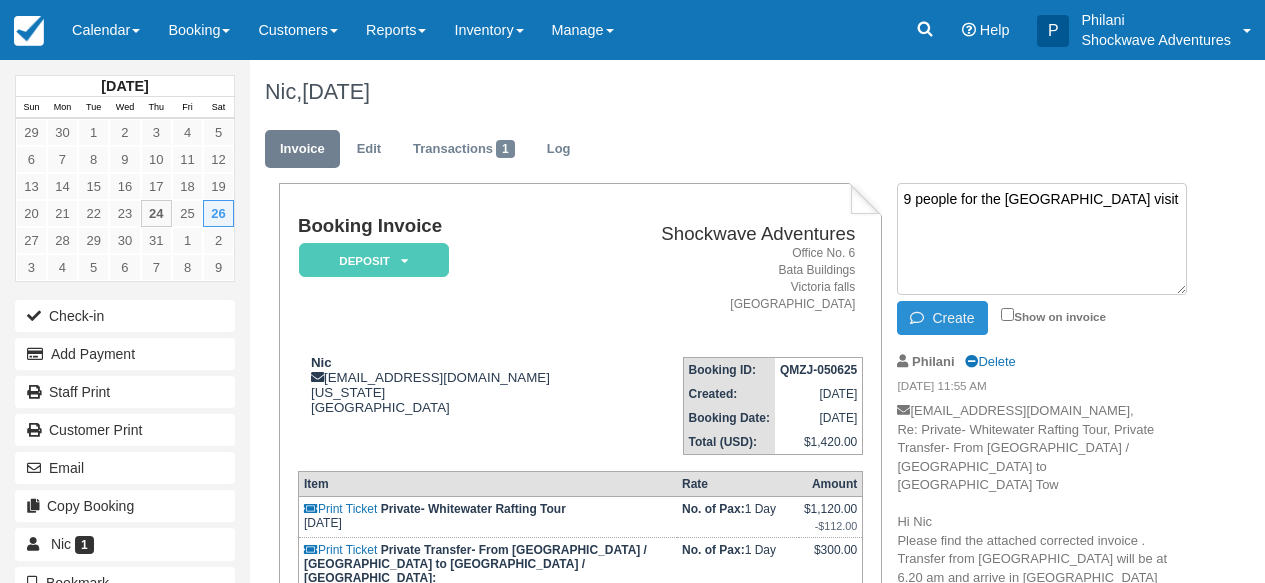 type on "9 people for the [GEOGRAPHIC_DATA] visit" 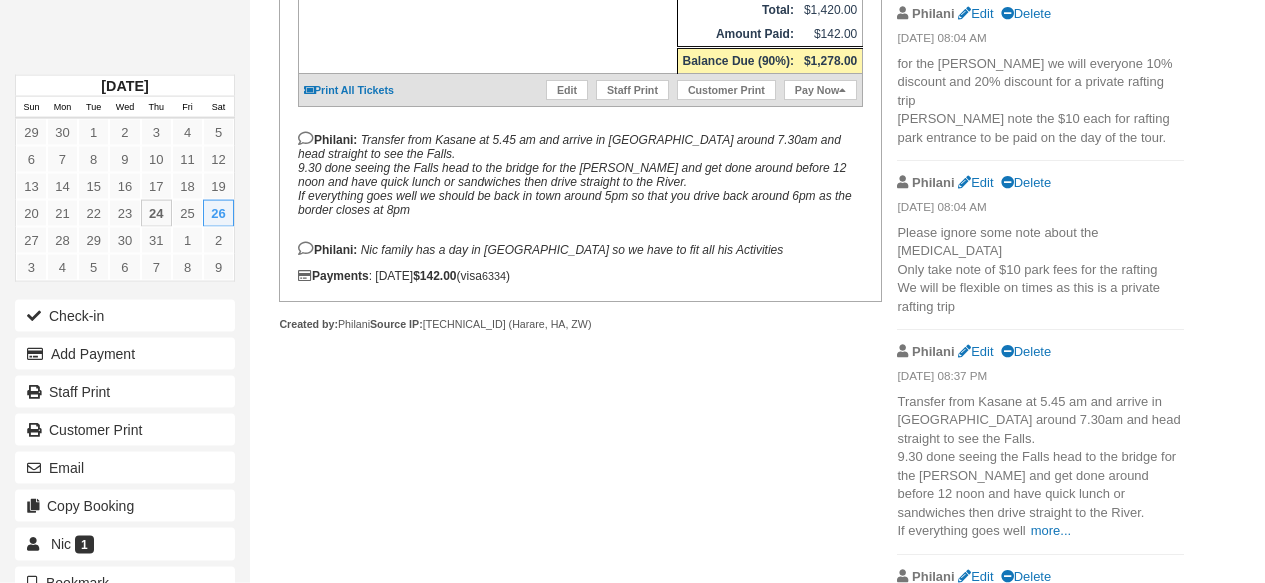 scroll, scrollTop: 684, scrollLeft: 0, axis: vertical 